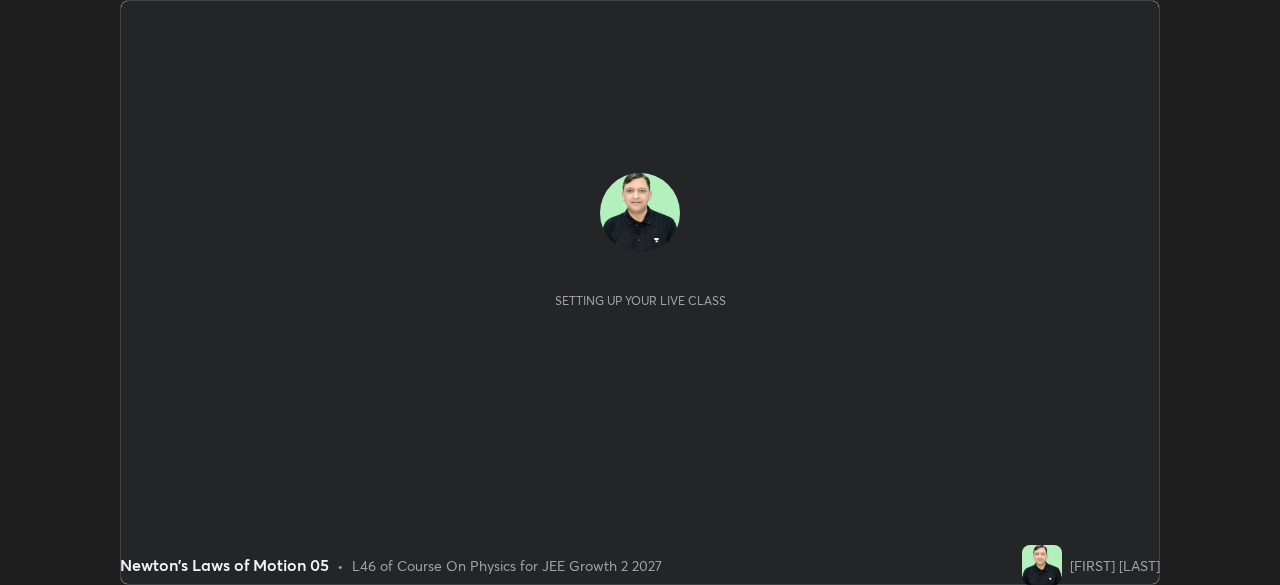 scroll, scrollTop: 0, scrollLeft: 0, axis: both 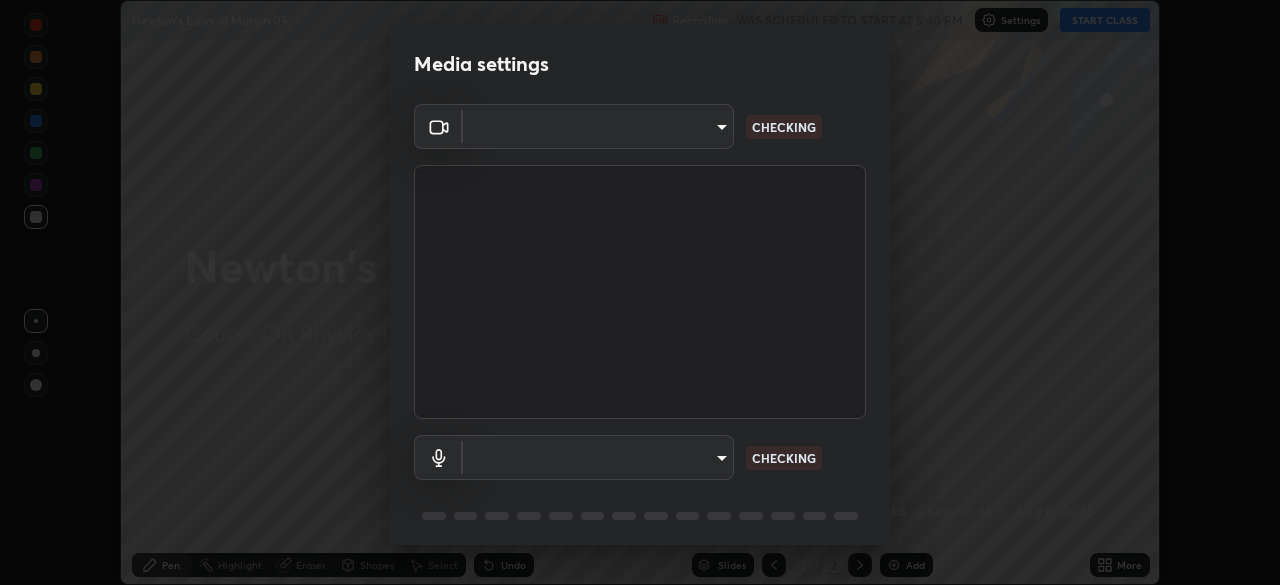 type on "7b92a674a35f0025a587bd0b893f1a0554834cc6a3f109c1d2a23a21a5ebc9d9" 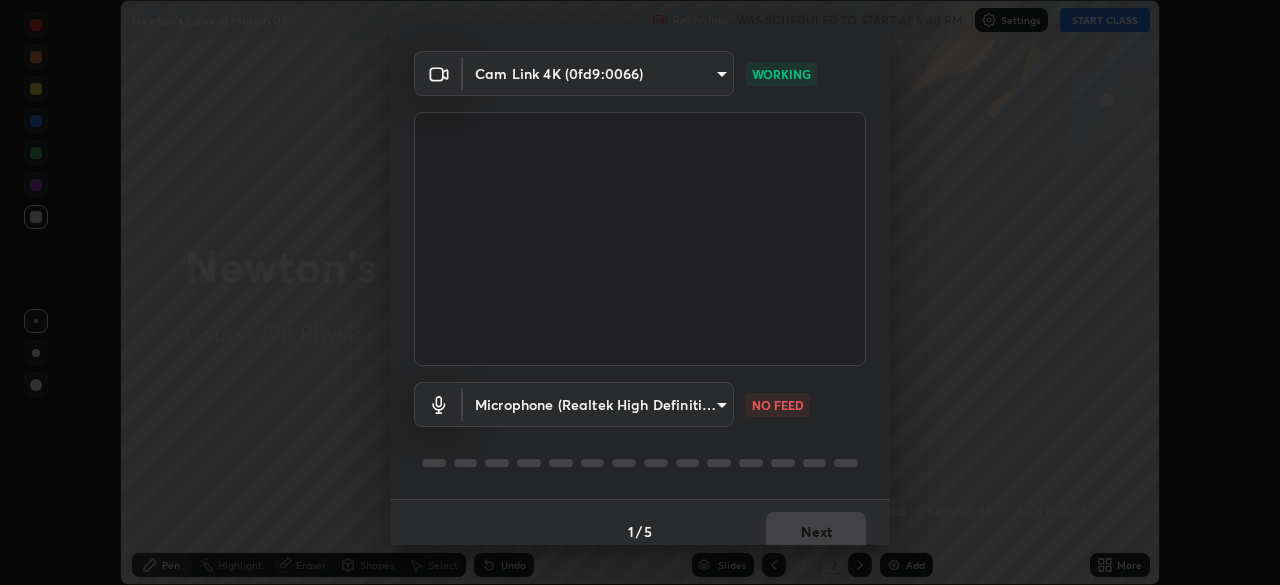scroll, scrollTop: 71, scrollLeft: 0, axis: vertical 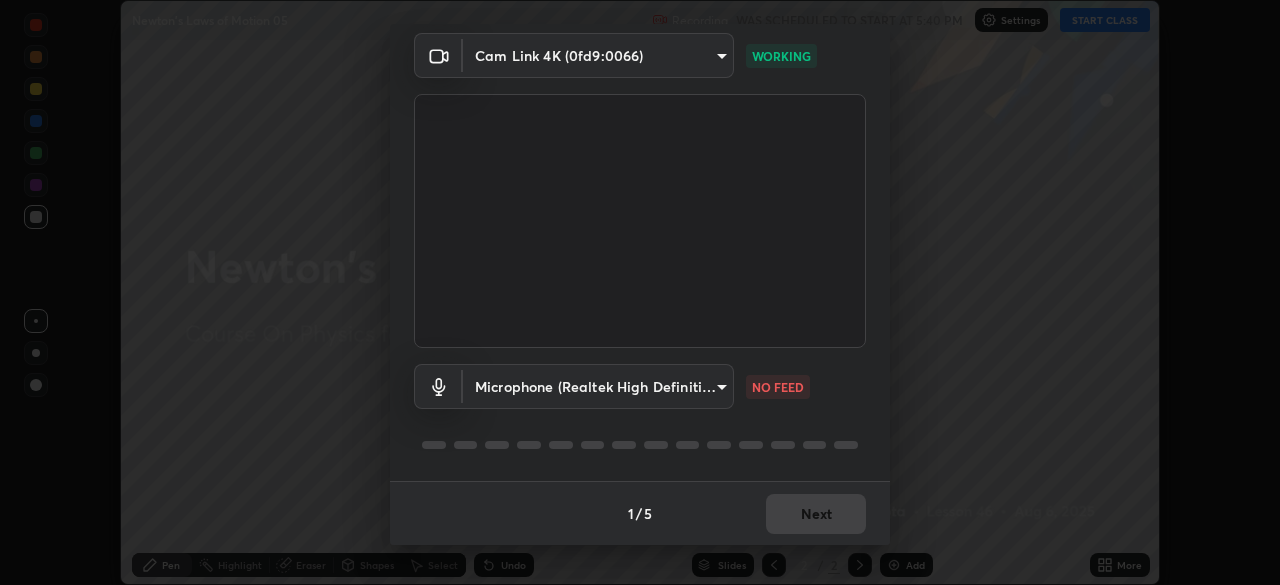 click on "Erase all Newton's Laws of Motion 05 Recording WAS SCHEDULED TO START AT  5:40 PM Settings START CLASS Setting up your live class Newton's Laws of Motion 05 • L46 of Course On Physics for JEE Growth 2 2027 [FIRST] [LAST] Pen Highlight Eraser Shapes Select Undo Slides 2 / 2 Add More No doubts shared Encourage your learners to ask a doubt for better clarity Report an issue Reason for reporting Buffering Chat not working Audio - Video sync issue Educator video quality low ​ Attach an image Report Media settings Cam Link 4K (0fd9:0066) 7b92a674a35f0025a587bd0b893f1a0554834cc6a3f109c1d2a23a21a5ebc9d9 WORKING Microphone (Realtek High Definition Audio) bef04e412724abd94ab17f51c46c94050894f67992973f842b18f11041e0dab1 NO FEED 1 / 5 Next" at bounding box center (640, 292) 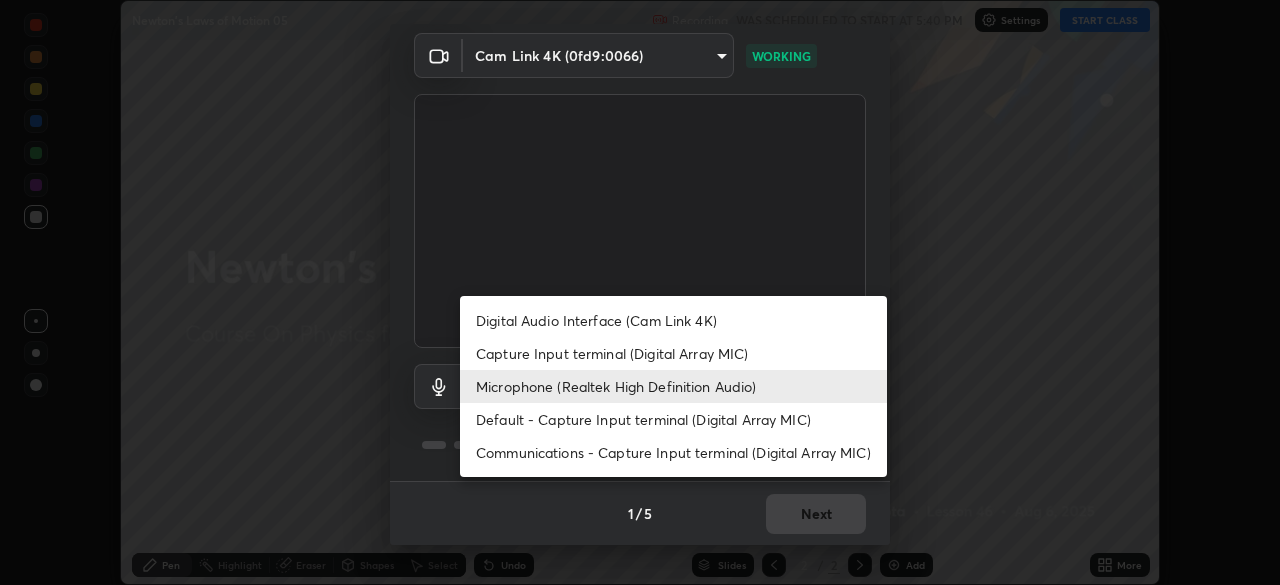 click on "Default - Capture Input terminal (Digital Array MIC)" at bounding box center (673, 419) 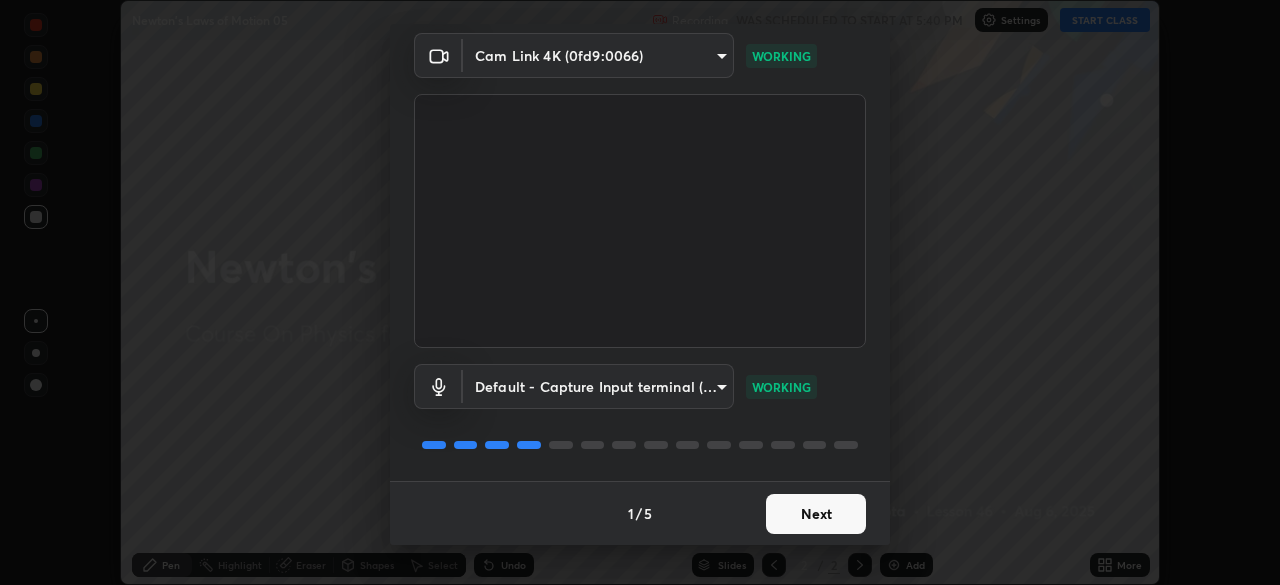 click on "Next" at bounding box center [816, 514] 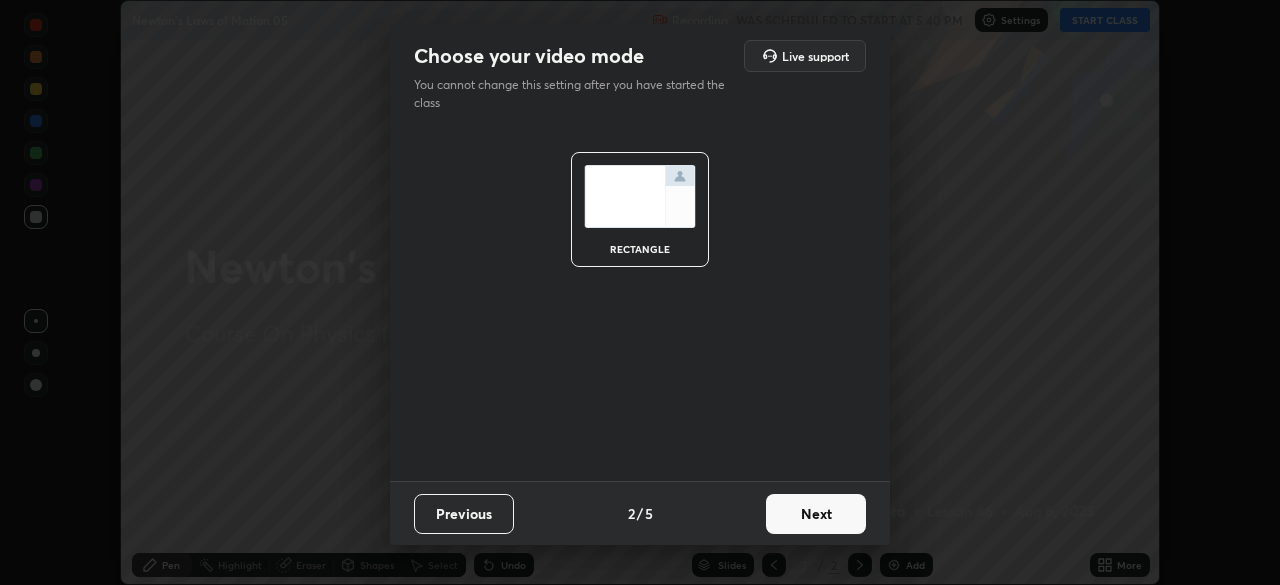 scroll, scrollTop: 0, scrollLeft: 0, axis: both 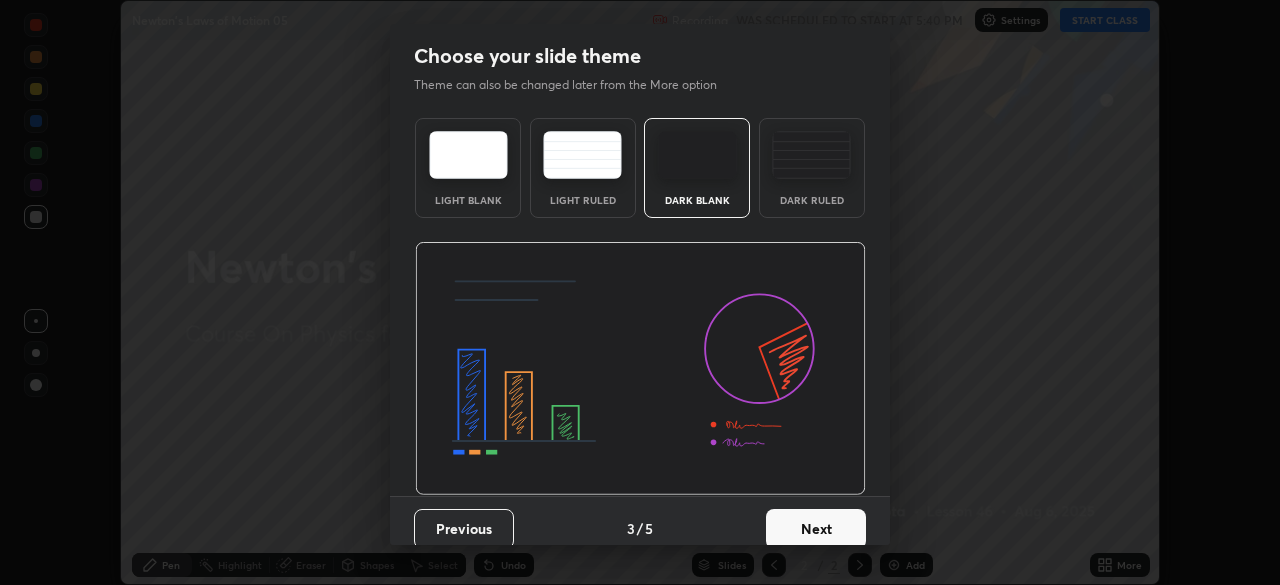 click on "Next" at bounding box center [816, 529] 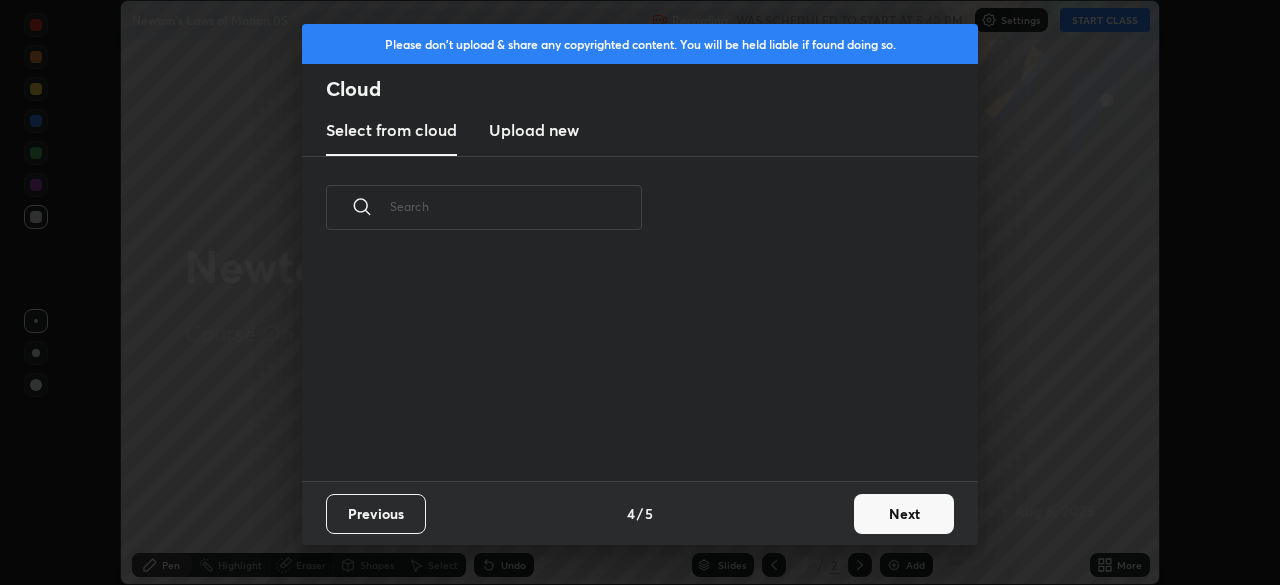 click on "Next" at bounding box center [904, 514] 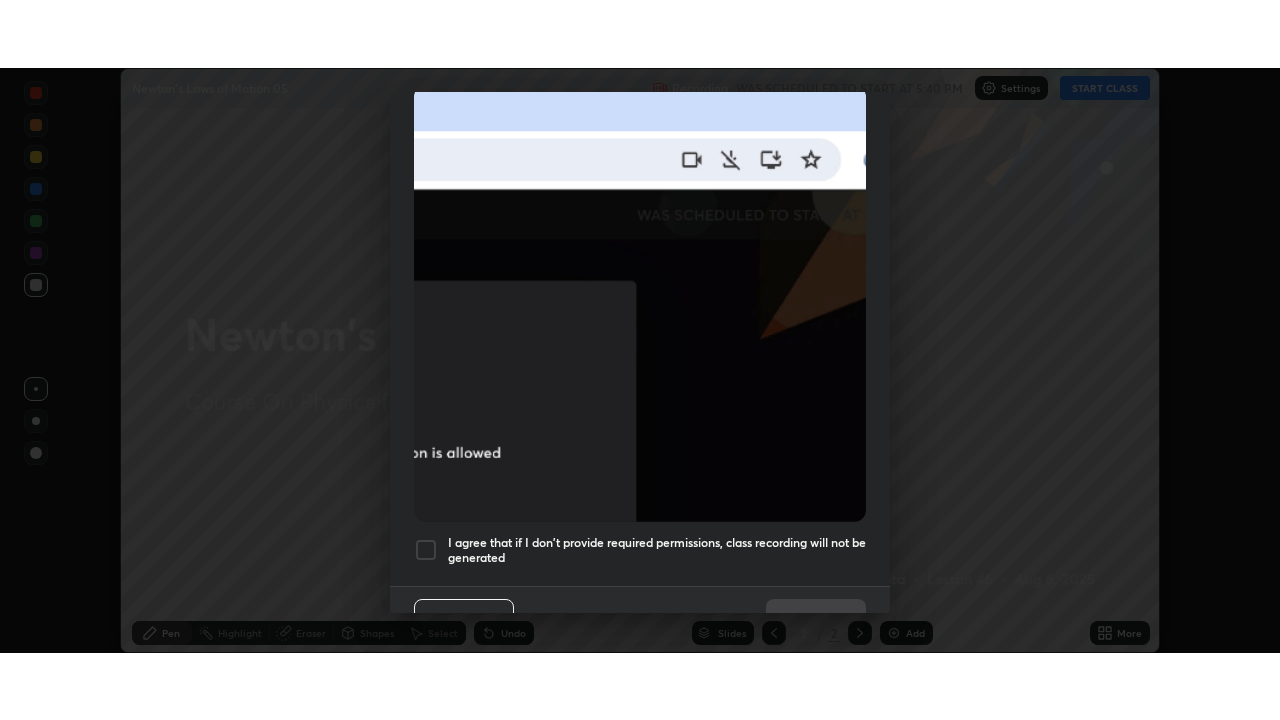 scroll, scrollTop: 479, scrollLeft: 0, axis: vertical 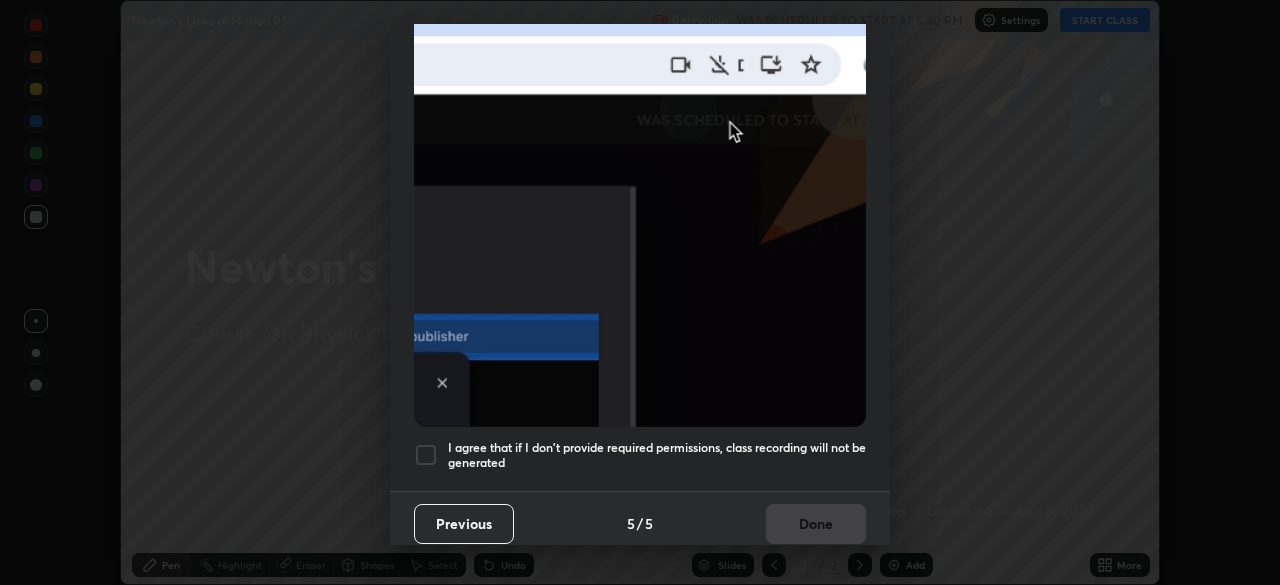 click at bounding box center [426, 455] 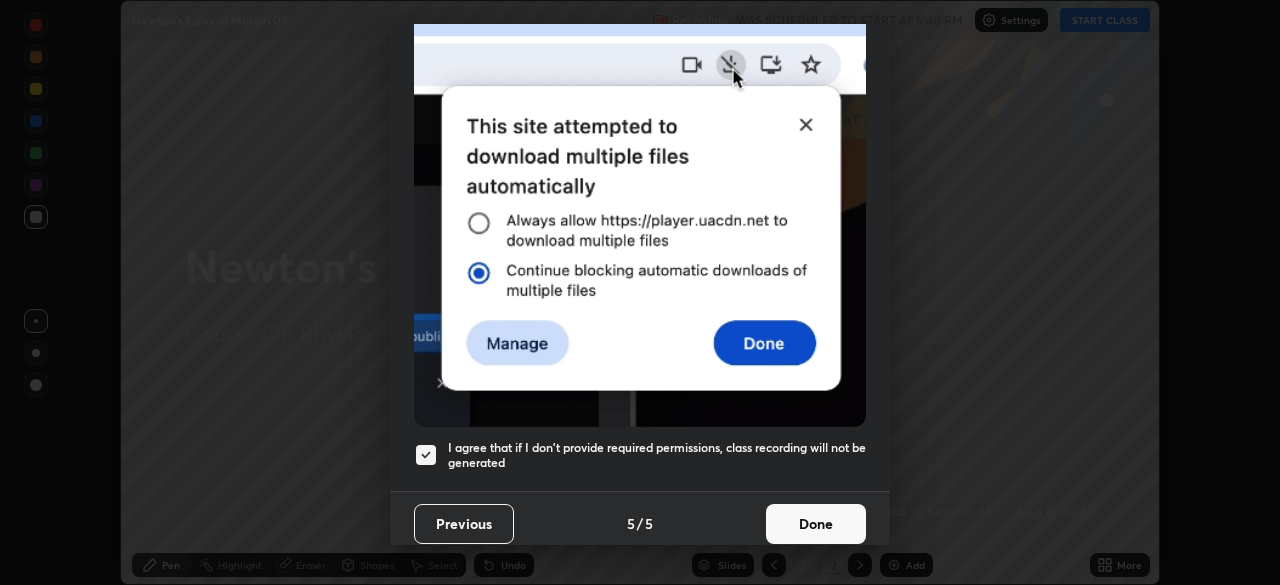 click on "Done" at bounding box center (816, 524) 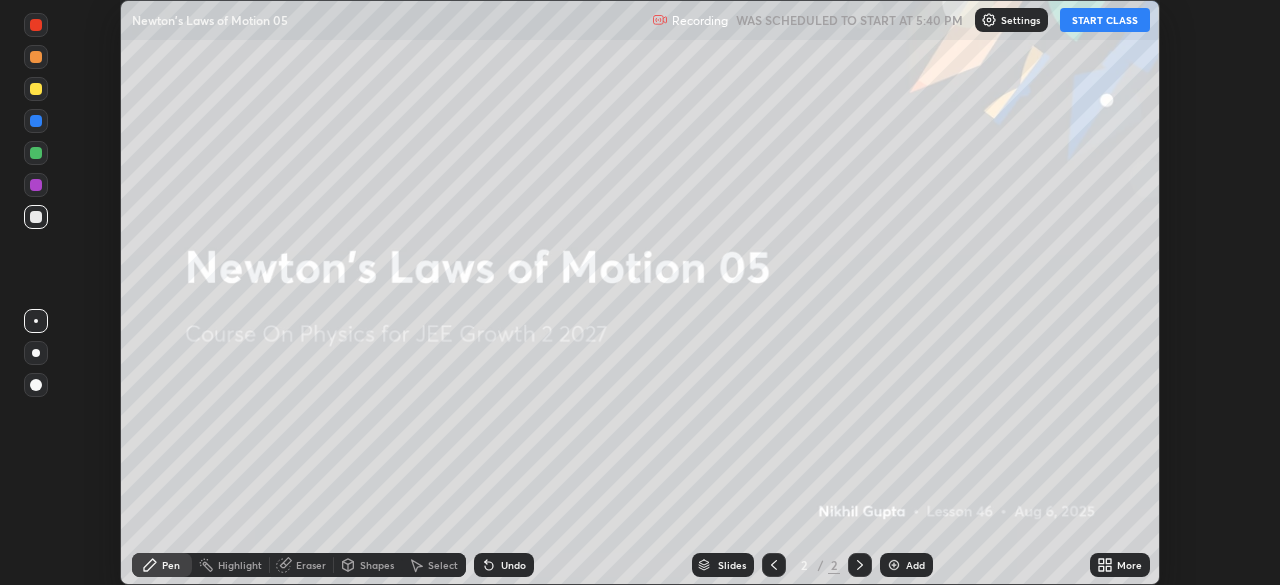 click on "START CLASS" at bounding box center [1105, 20] 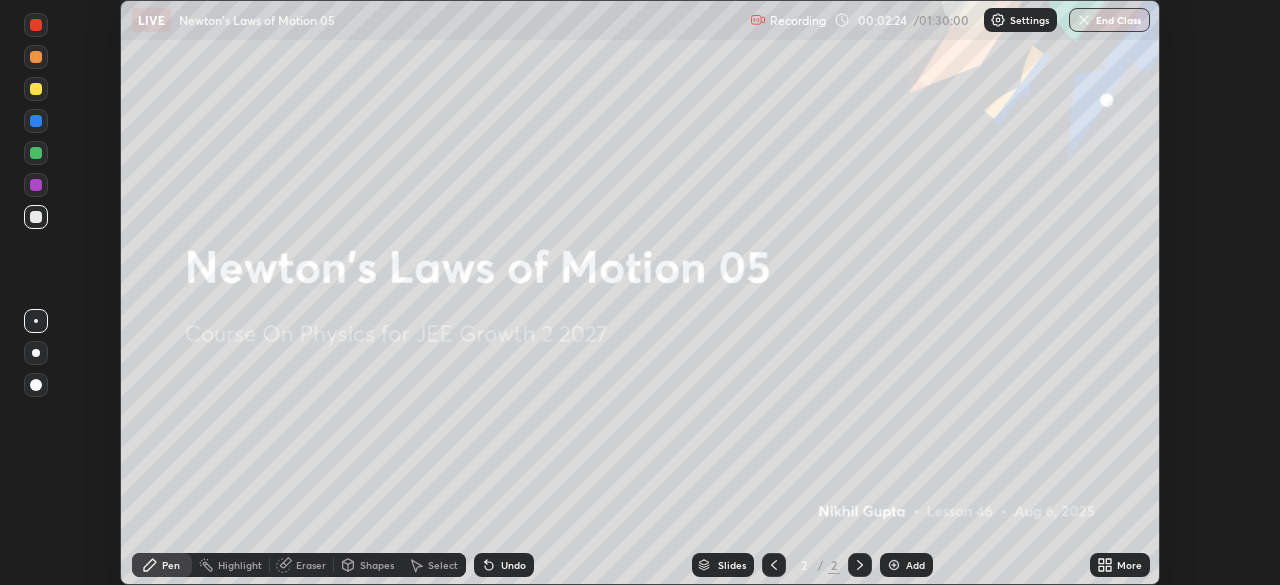 click on "More" at bounding box center (1129, 565) 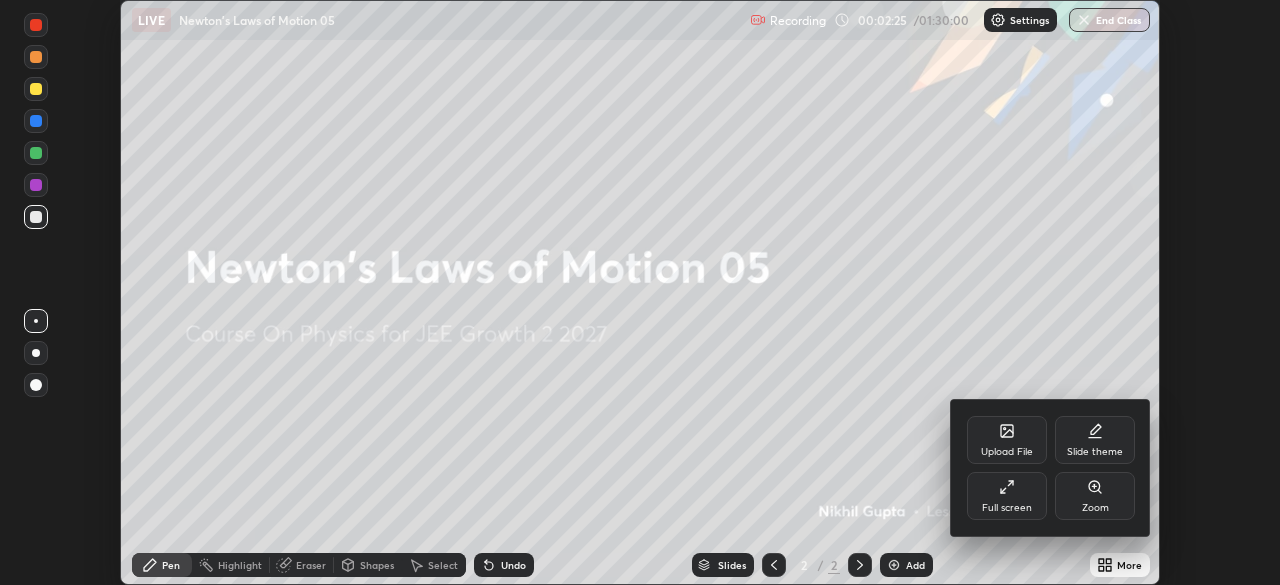 click on "Full screen" at bounding box center (1007, 496) 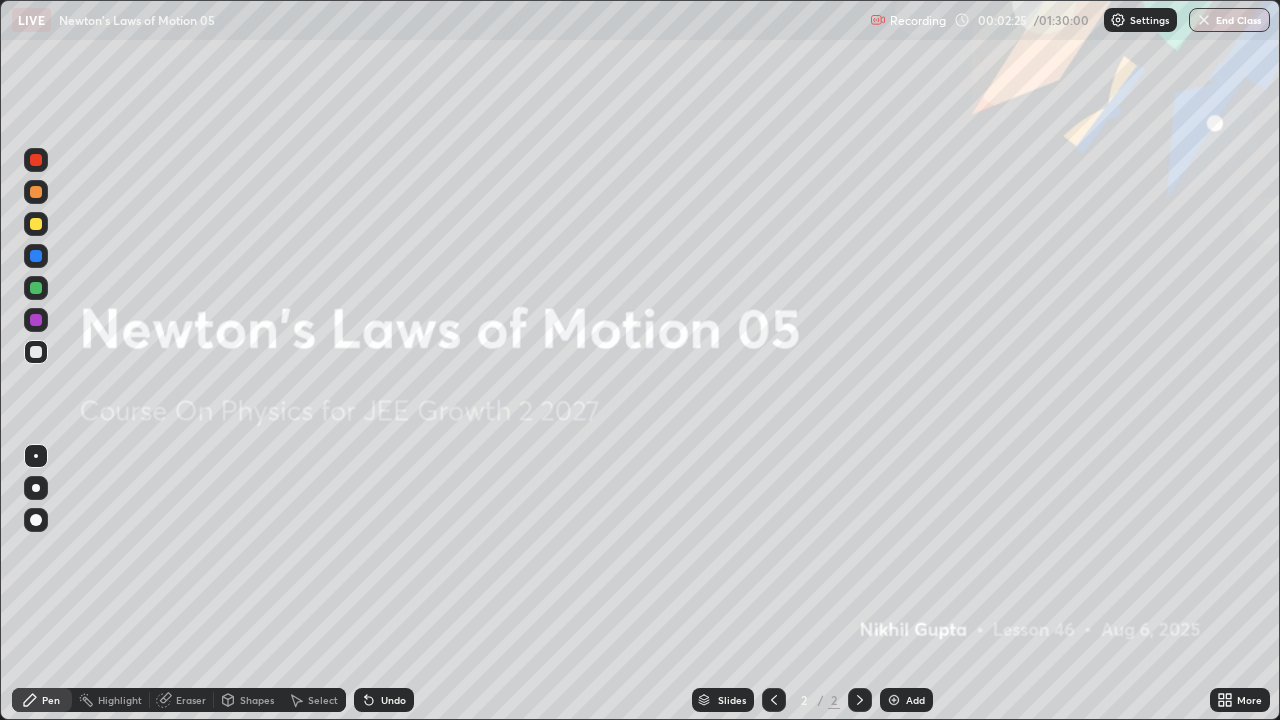 scroll, scrollTop: 99280, scrollLeft: 98720, axis: both 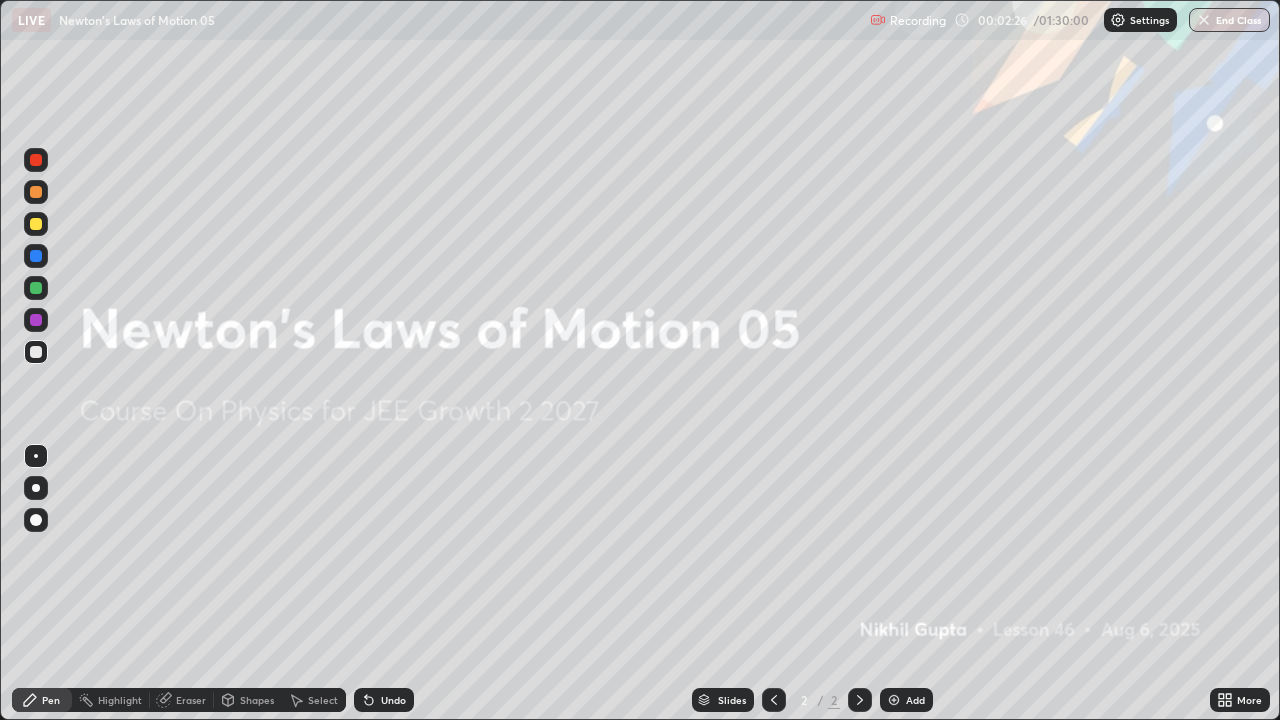 click on "Add" at bounding box center (906, 700) 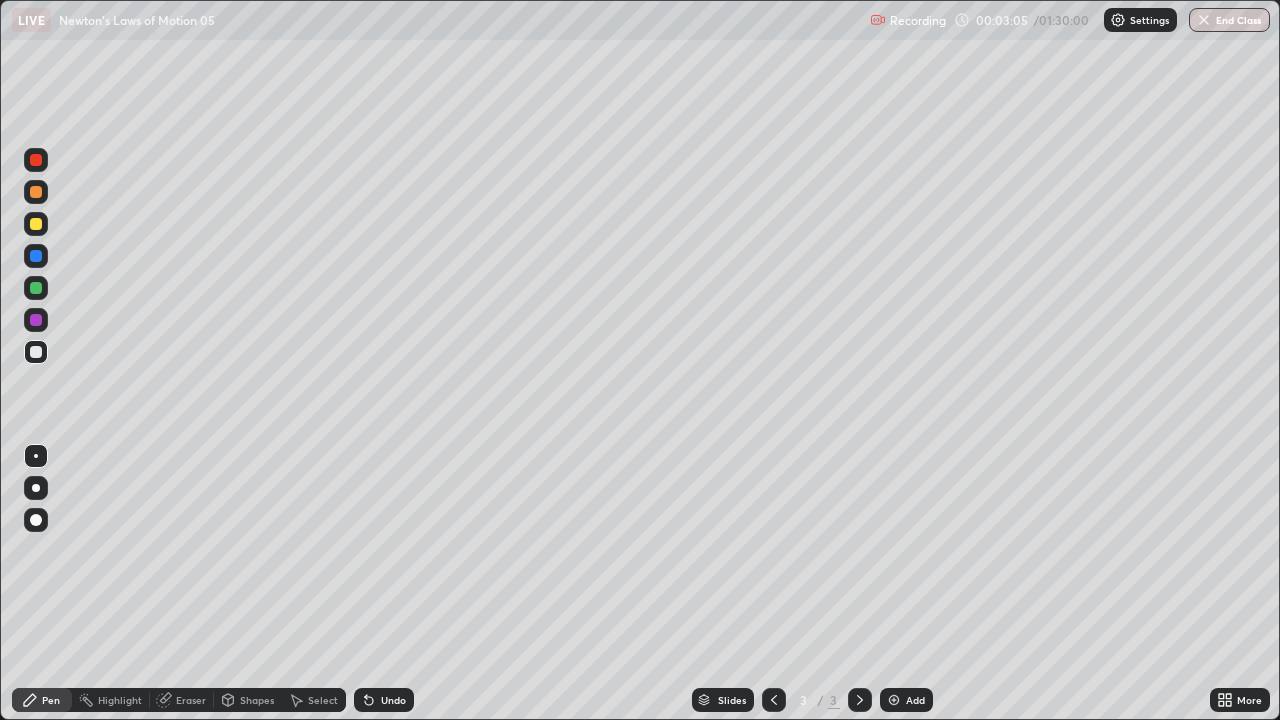 click at bounding box center [36, 224] 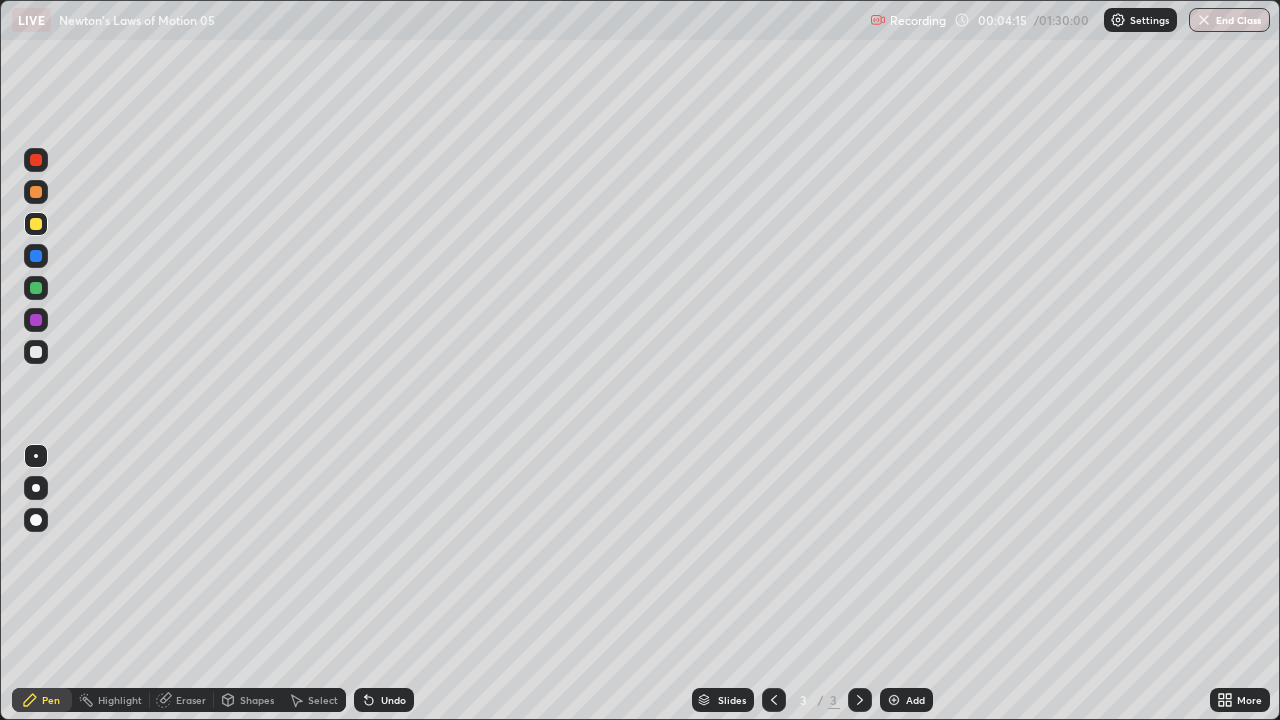 click at bounding box center [36, 352] 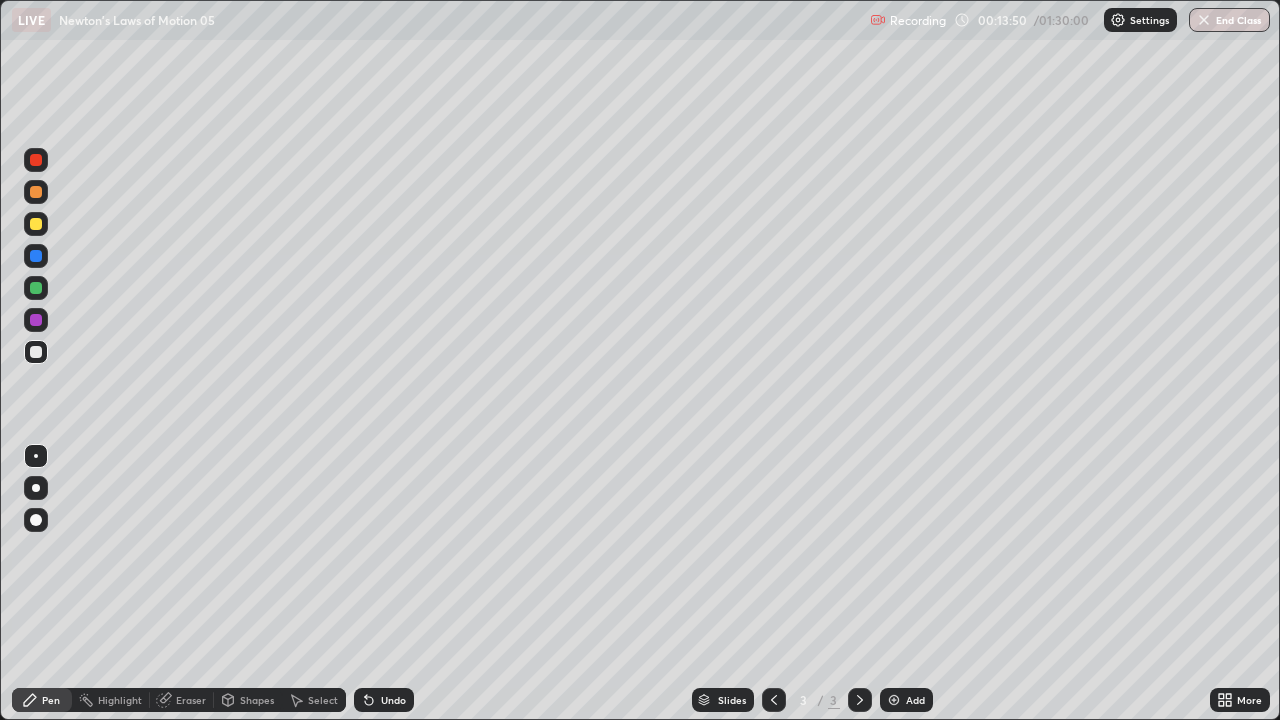 click on "Add" at bounding box center [915, 700] 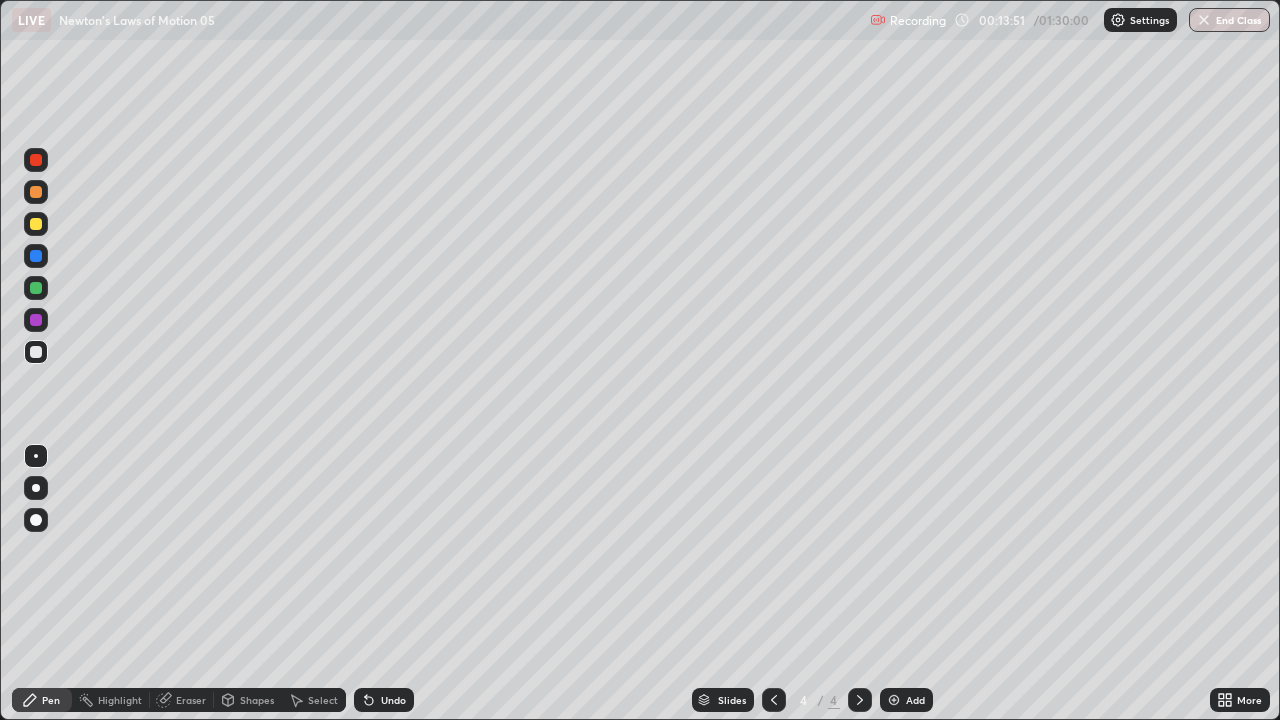 click at bounding box center (36, 224) 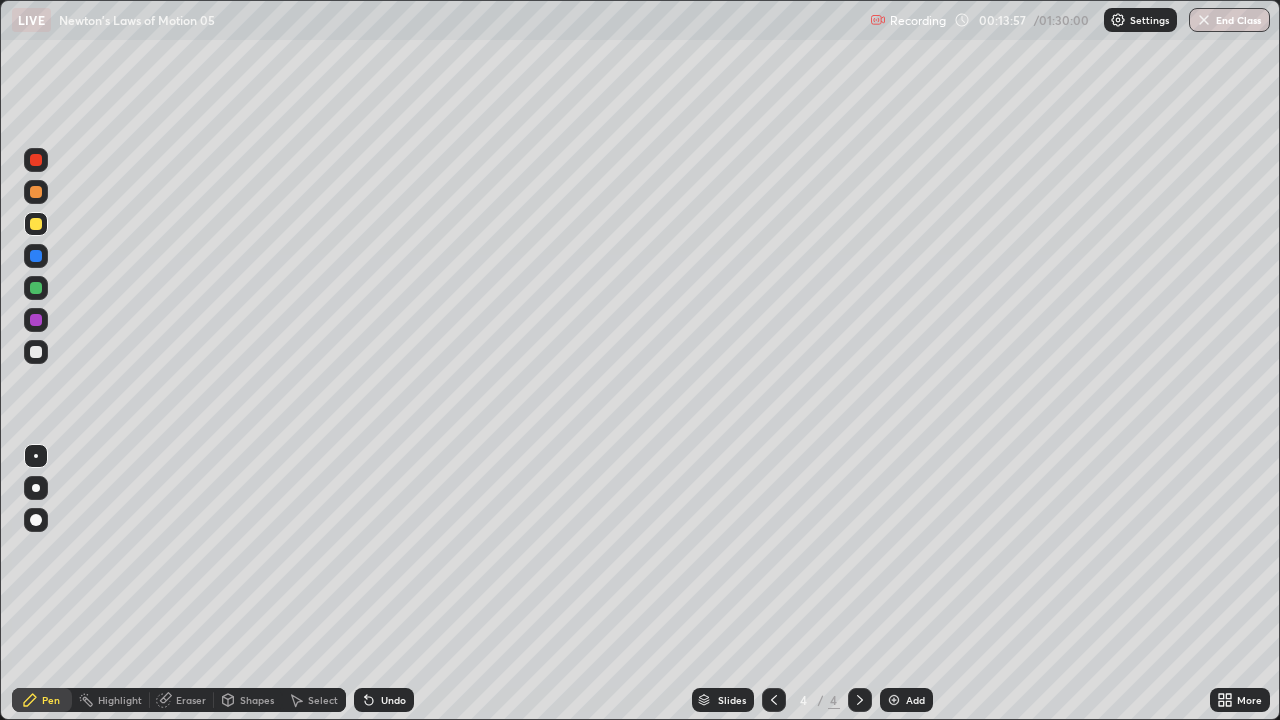 click at bounding box center (36, 352) 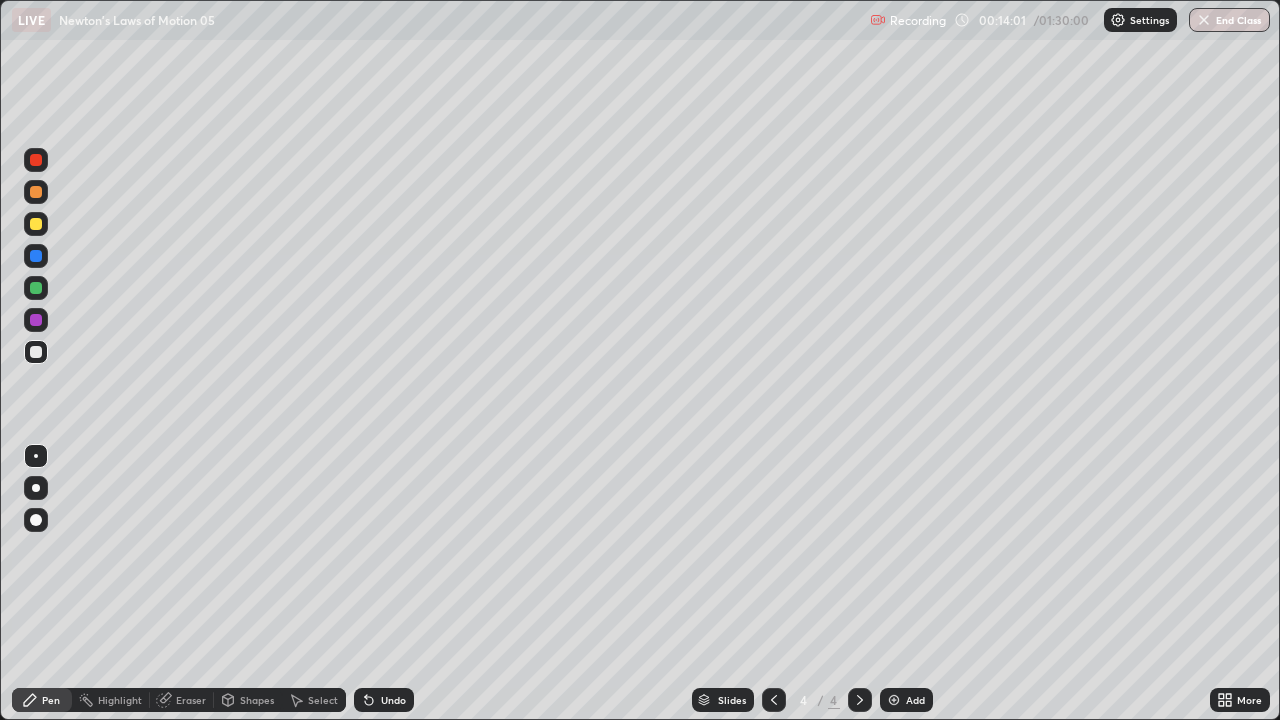click at bounding box center (36, 192) 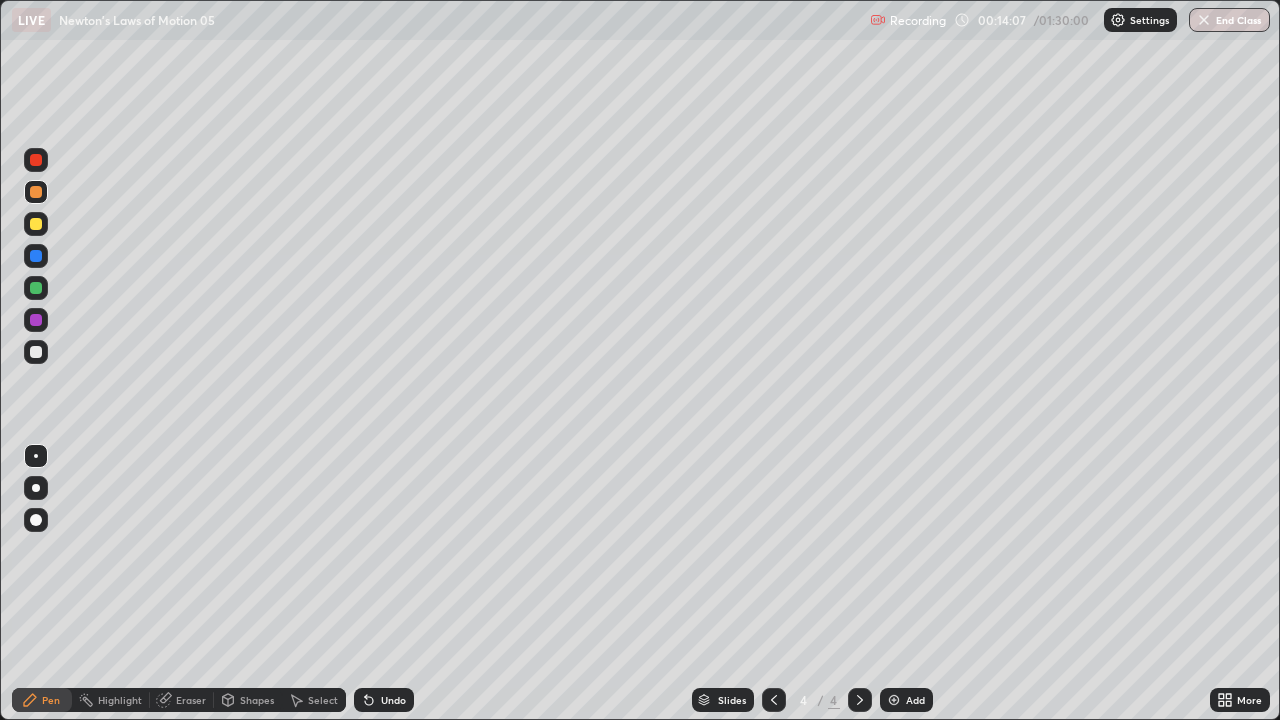 click at bounding box center (36, 352) 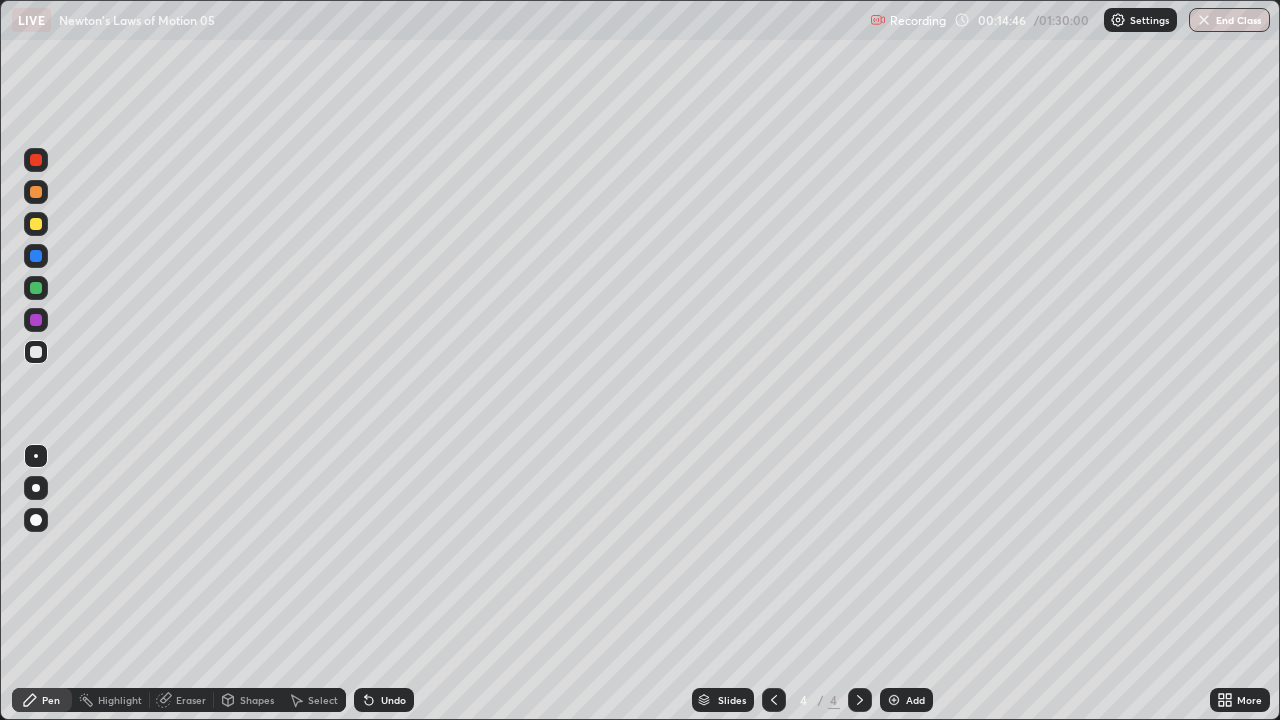 click at bounding box center [36, 224] 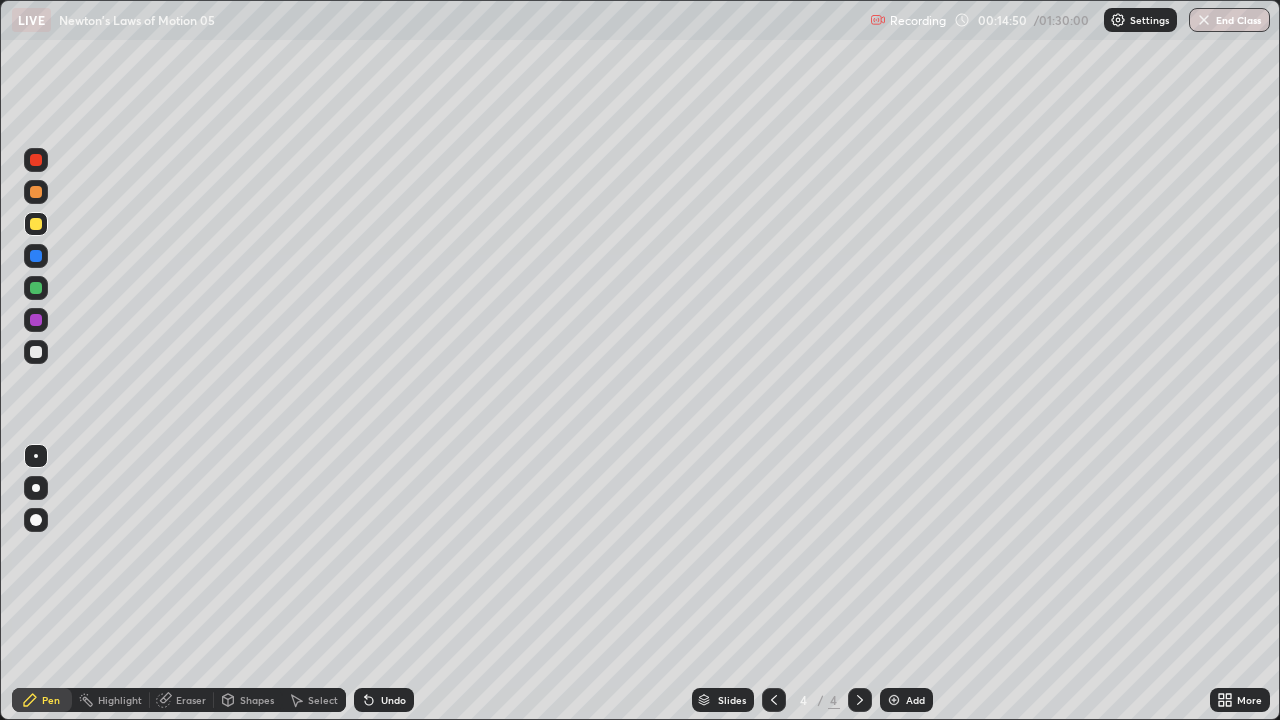 click at bounding box center [36, 192] 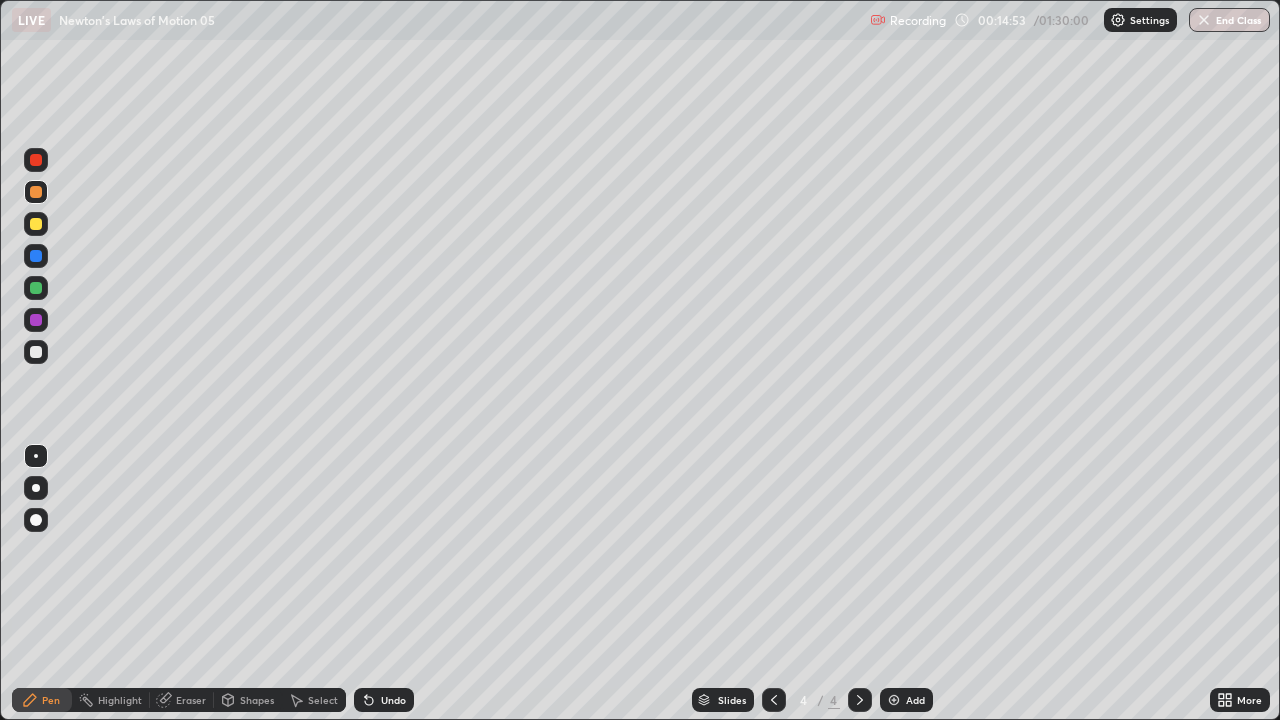 click at bounding box center (36, 352) 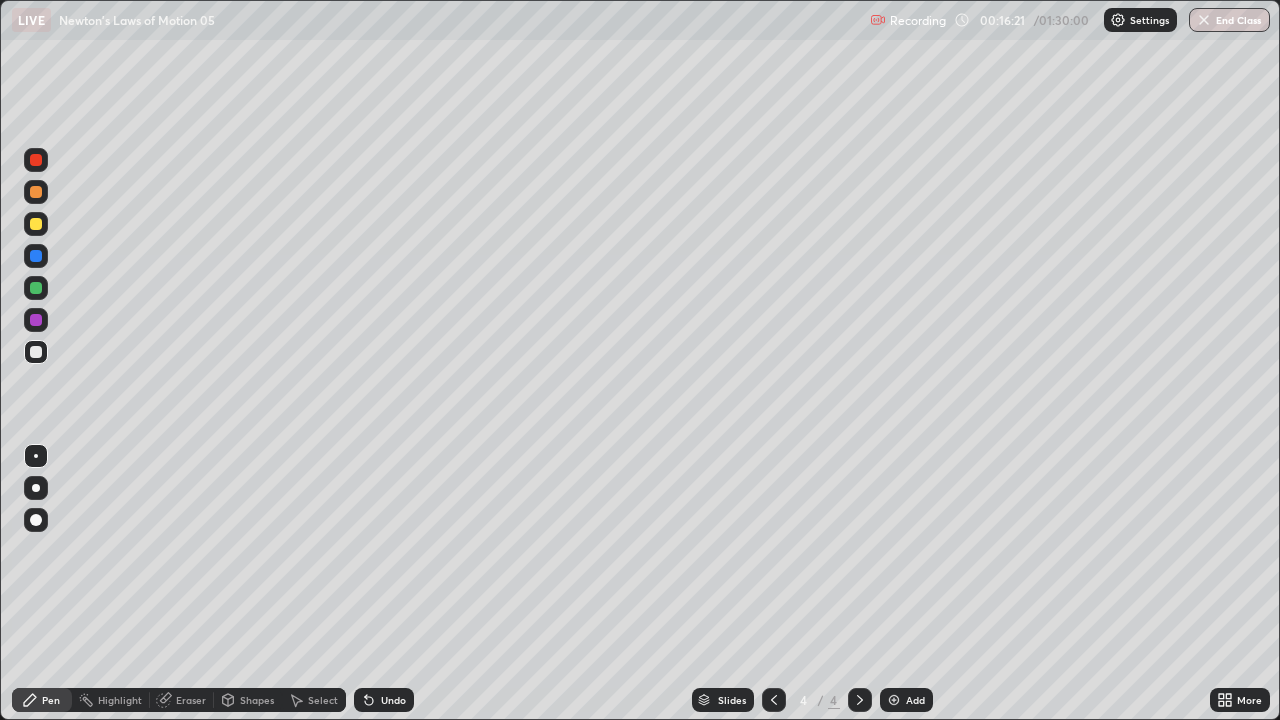 click at bounding box center (36, 224) 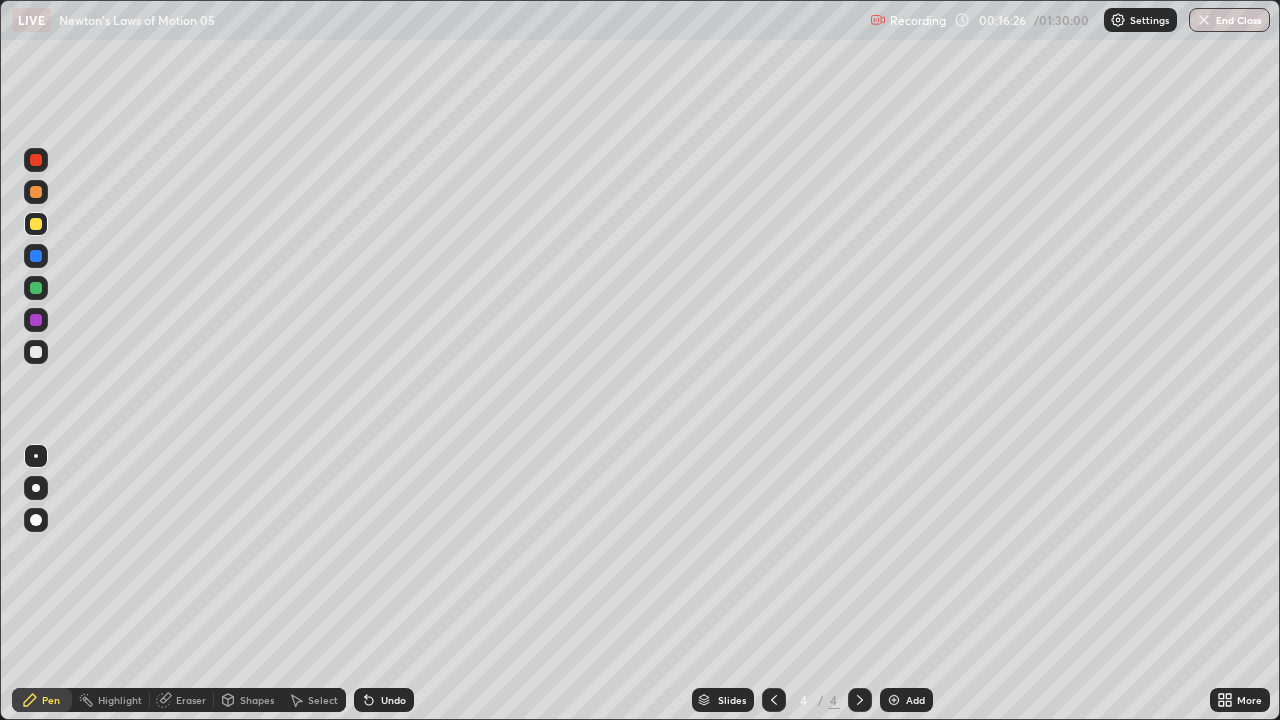 click at bounding box center (36, 352) 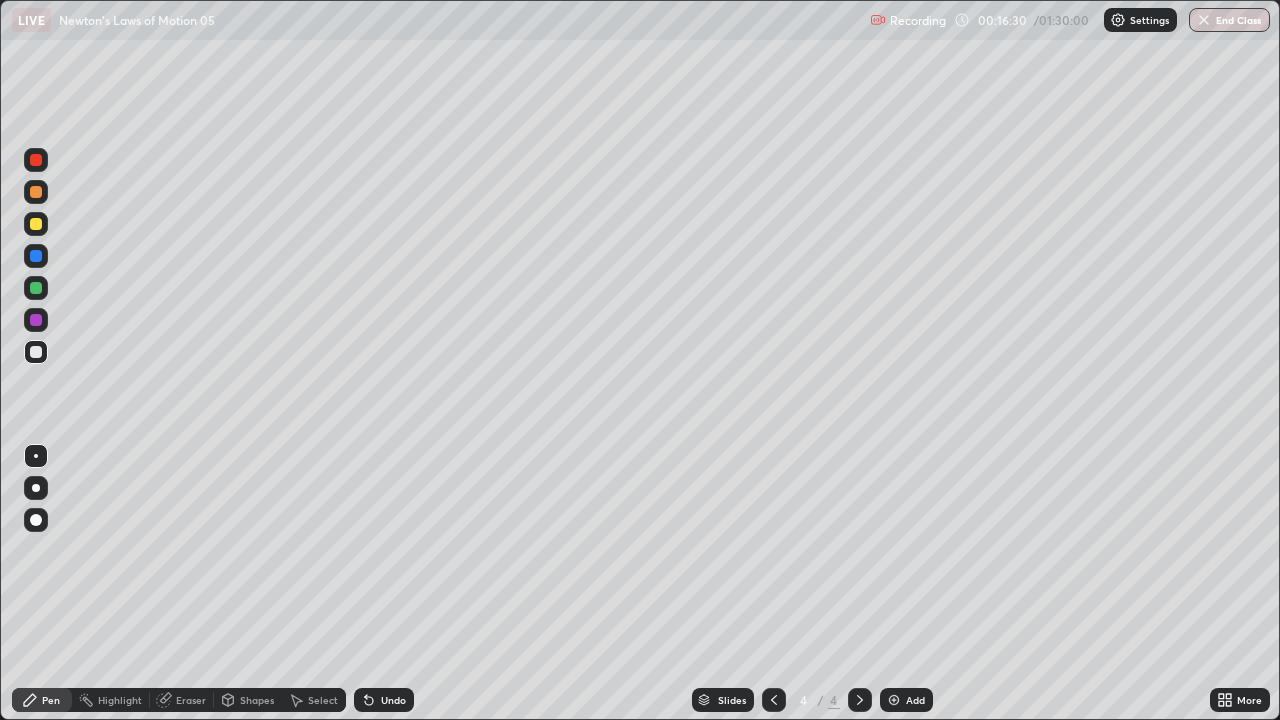 click at bounding box center [36, 192] 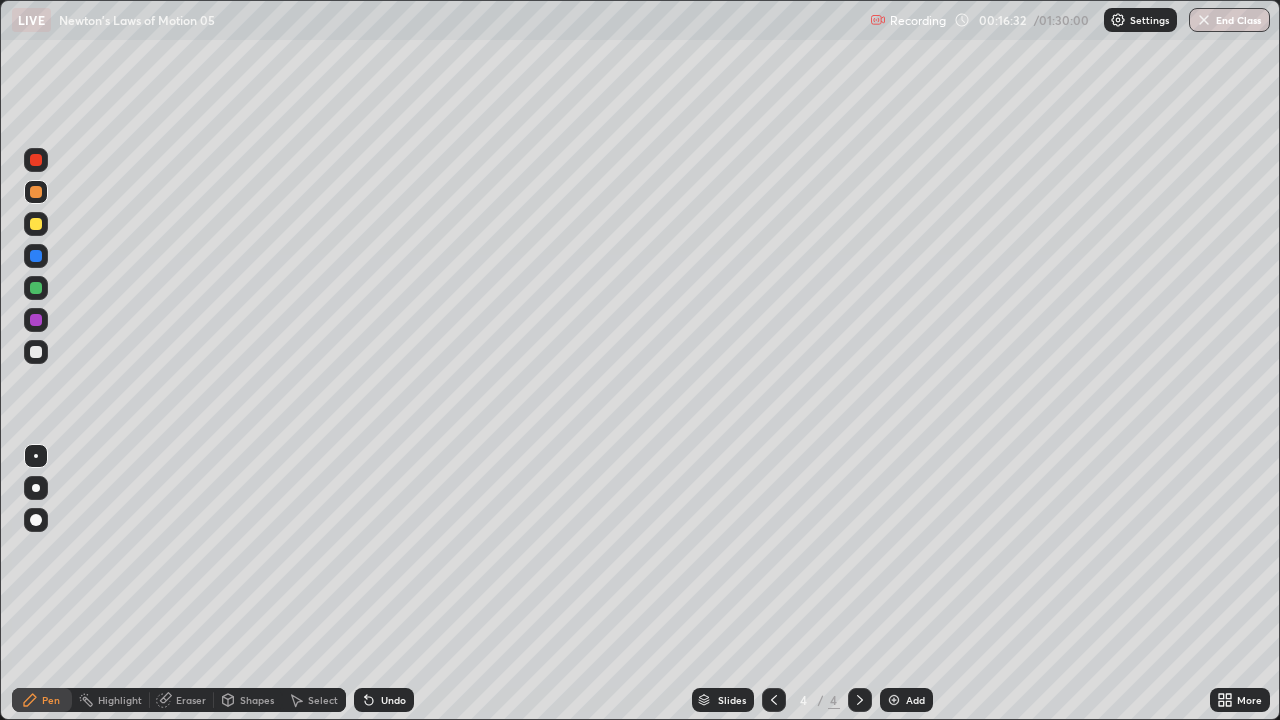 click at bounding box center [36, 352] 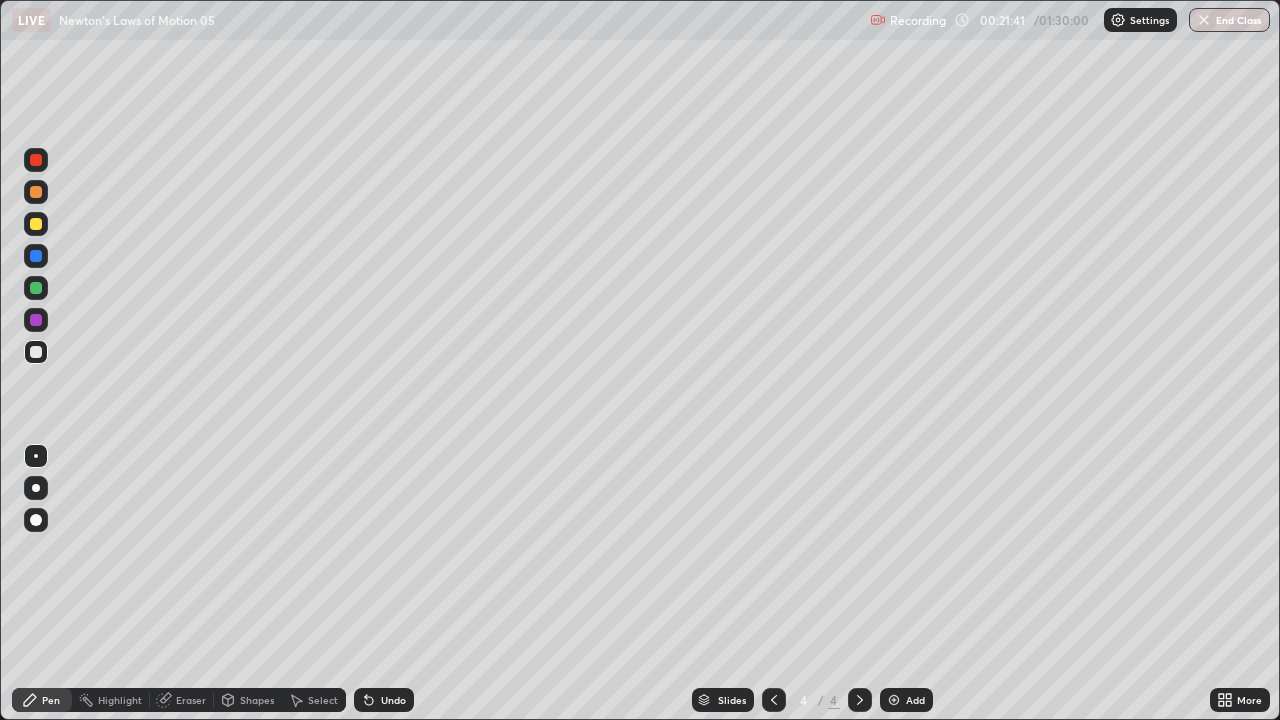 click on "Add" at bounding box center (915, 700) 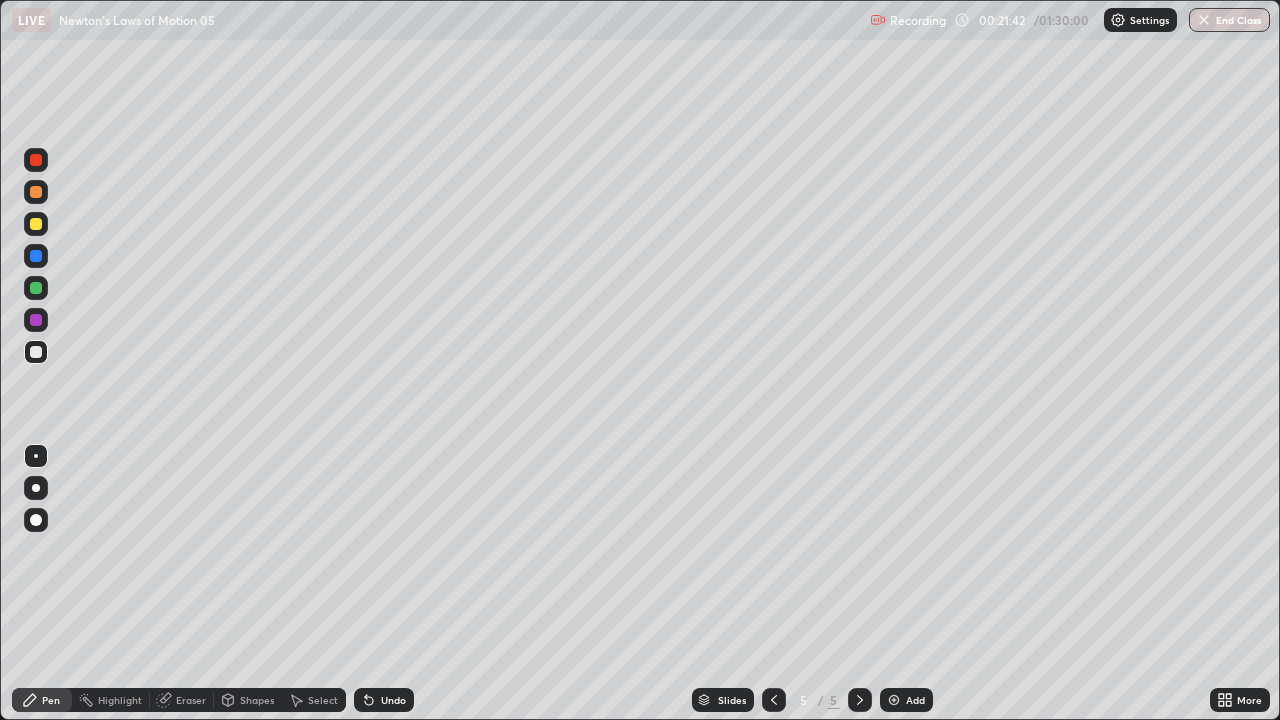 click at bounding box center [36, 224] 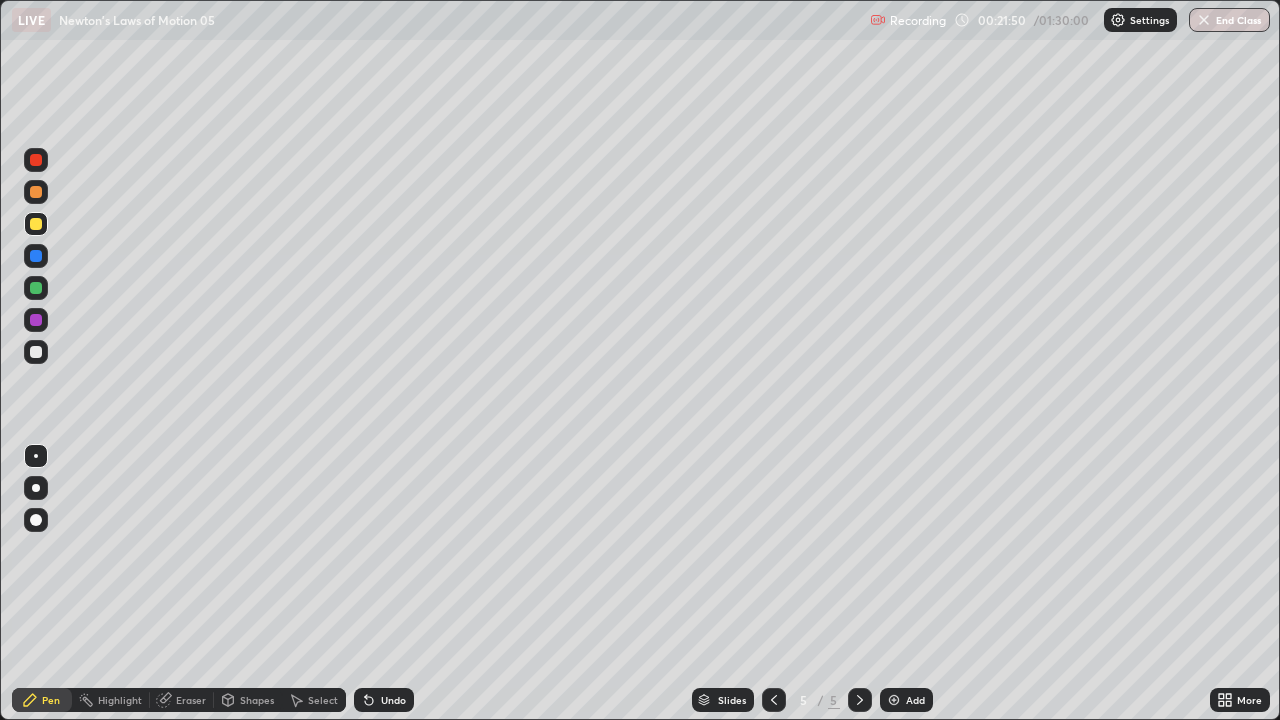 click at bounding box center (36, 192) 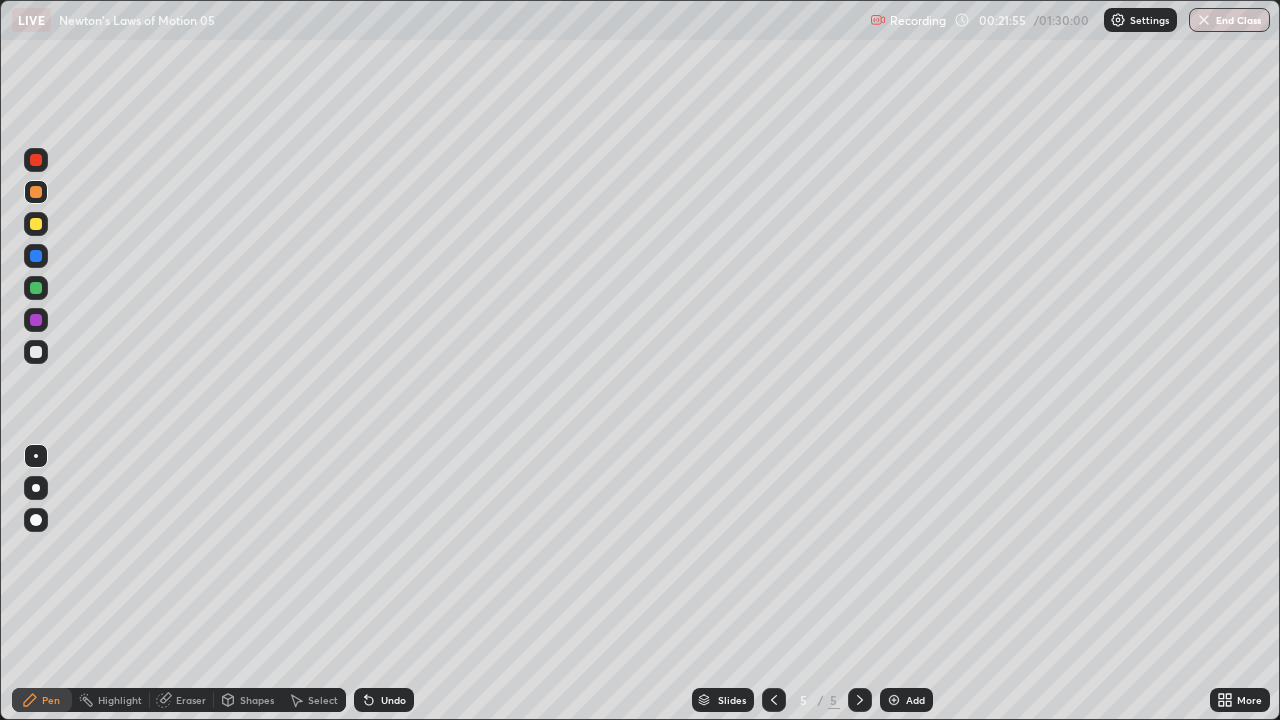 click at bounding box center (36, 352) 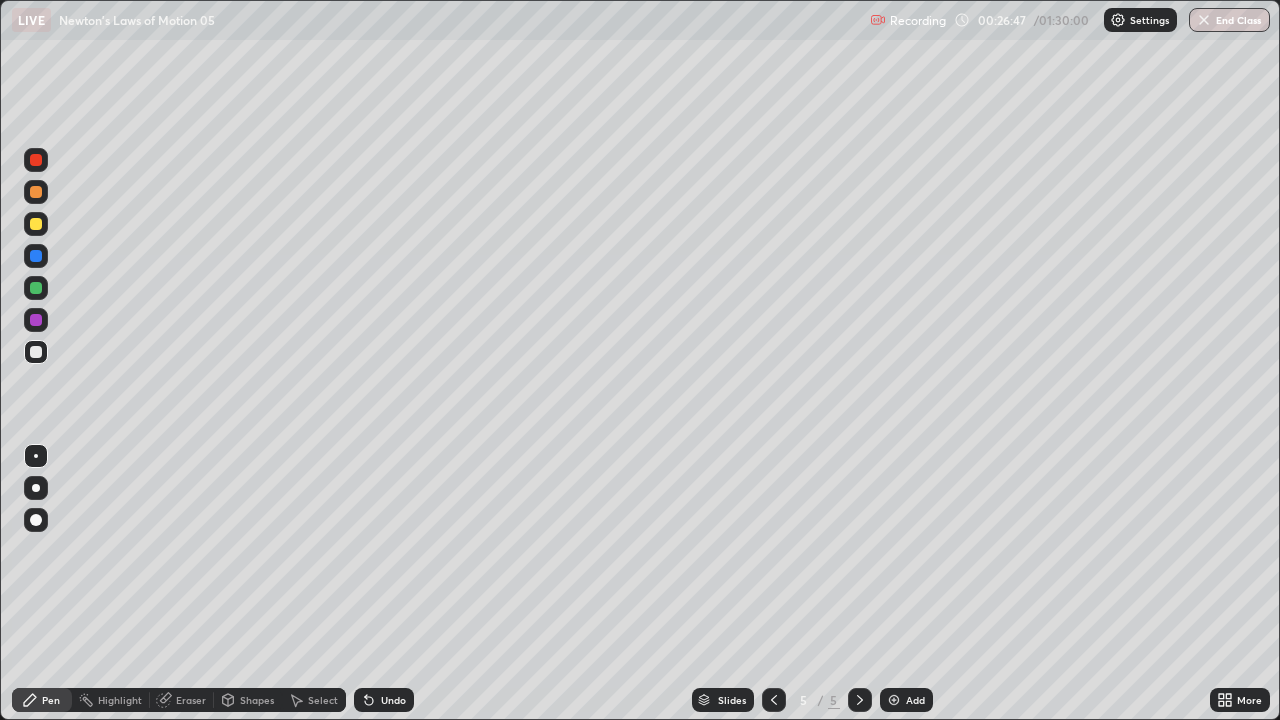 click on "Erase all" at bounding box center (36, 360) 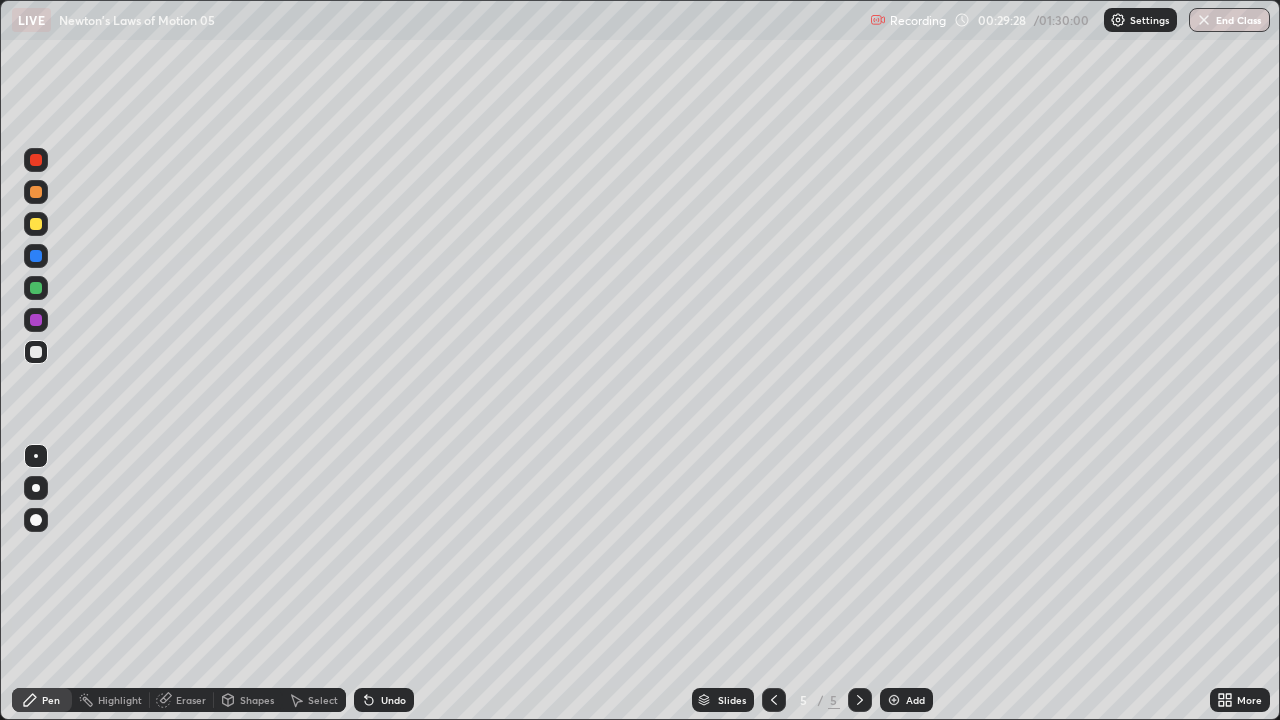 click on "Add" at bounding box center [915, 700] 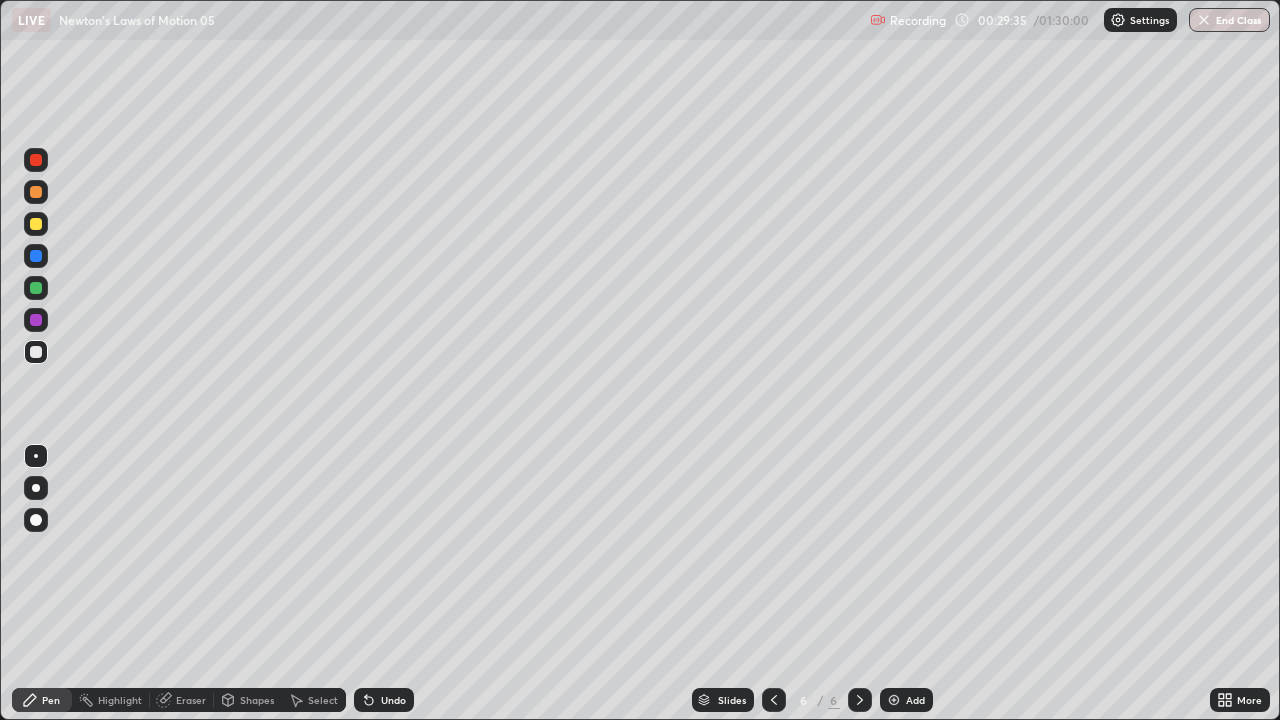 click at bounding box center (36, 224) 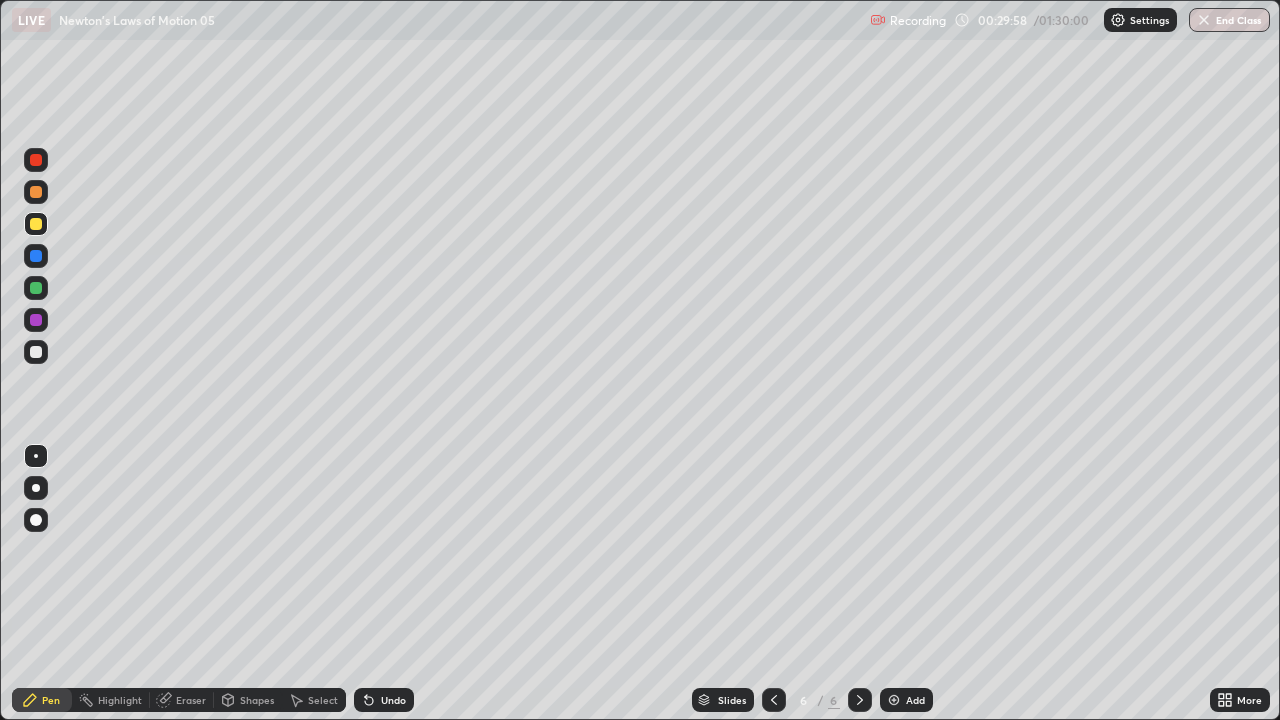 click at bounding box center (36, 352) 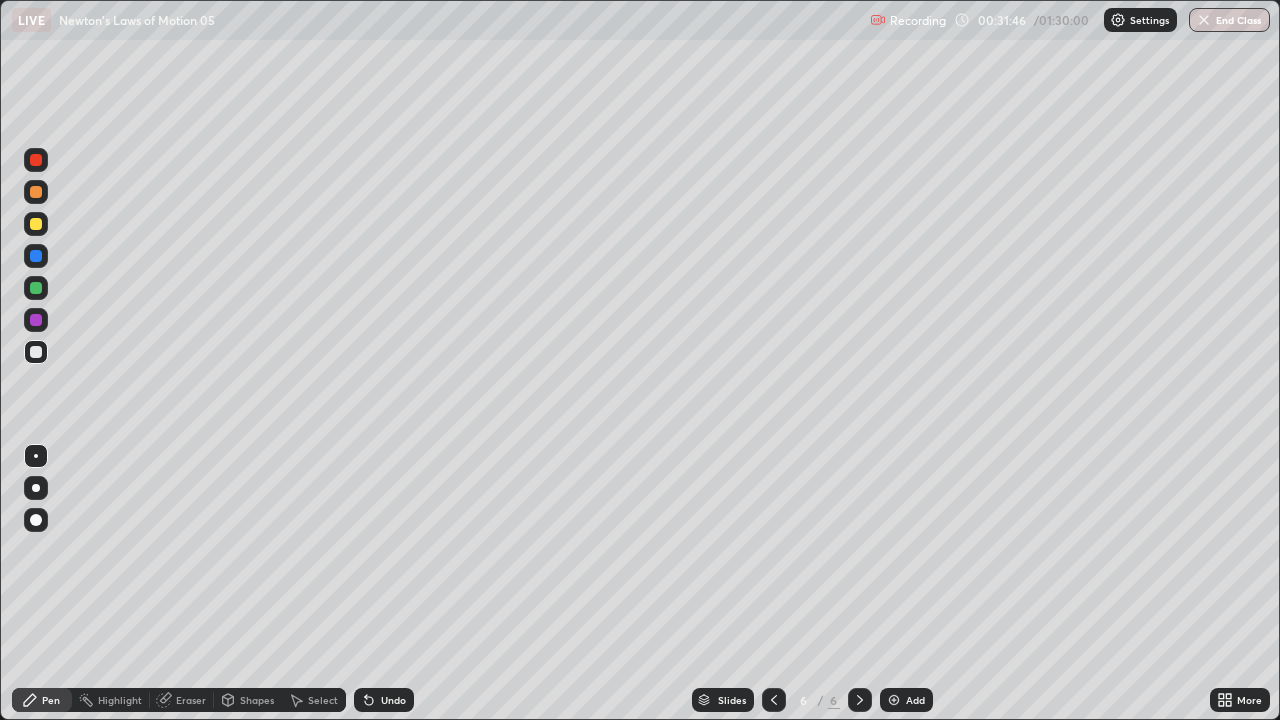 click at bounding box center [36, 520] 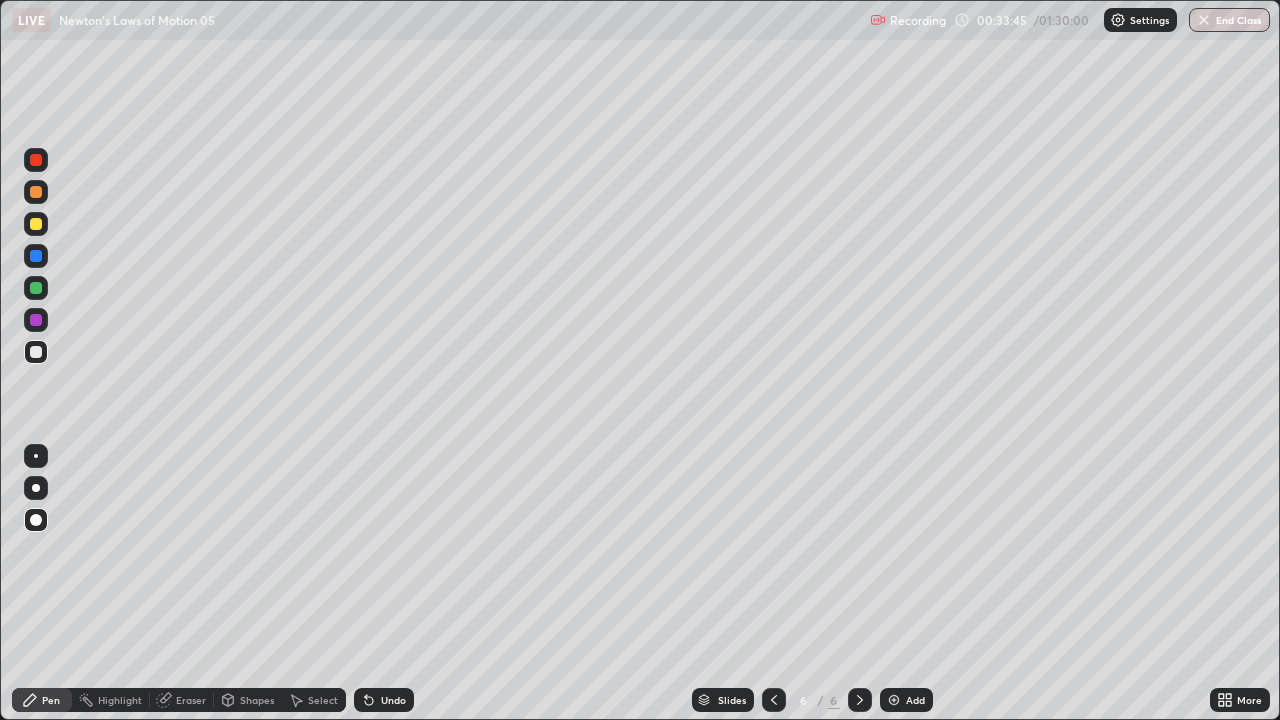 click at bounding box center (36, 456) 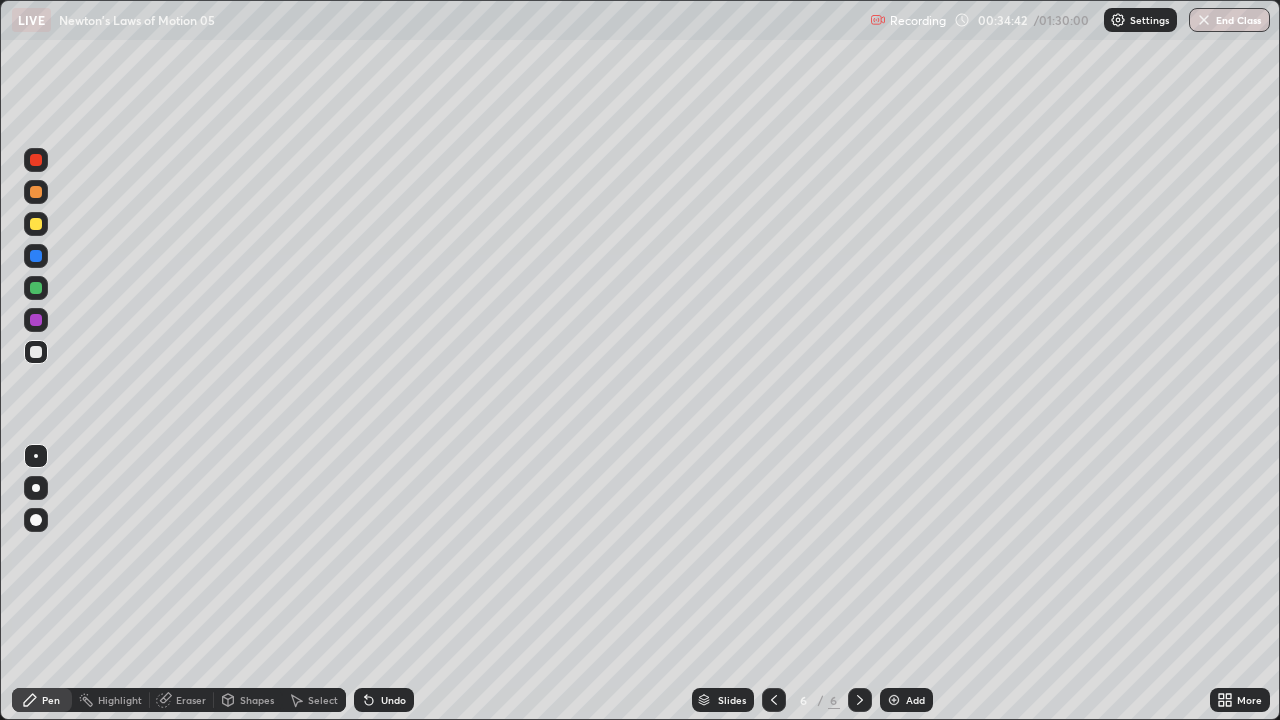 click on "Undo" at bounding box center [384, 700] 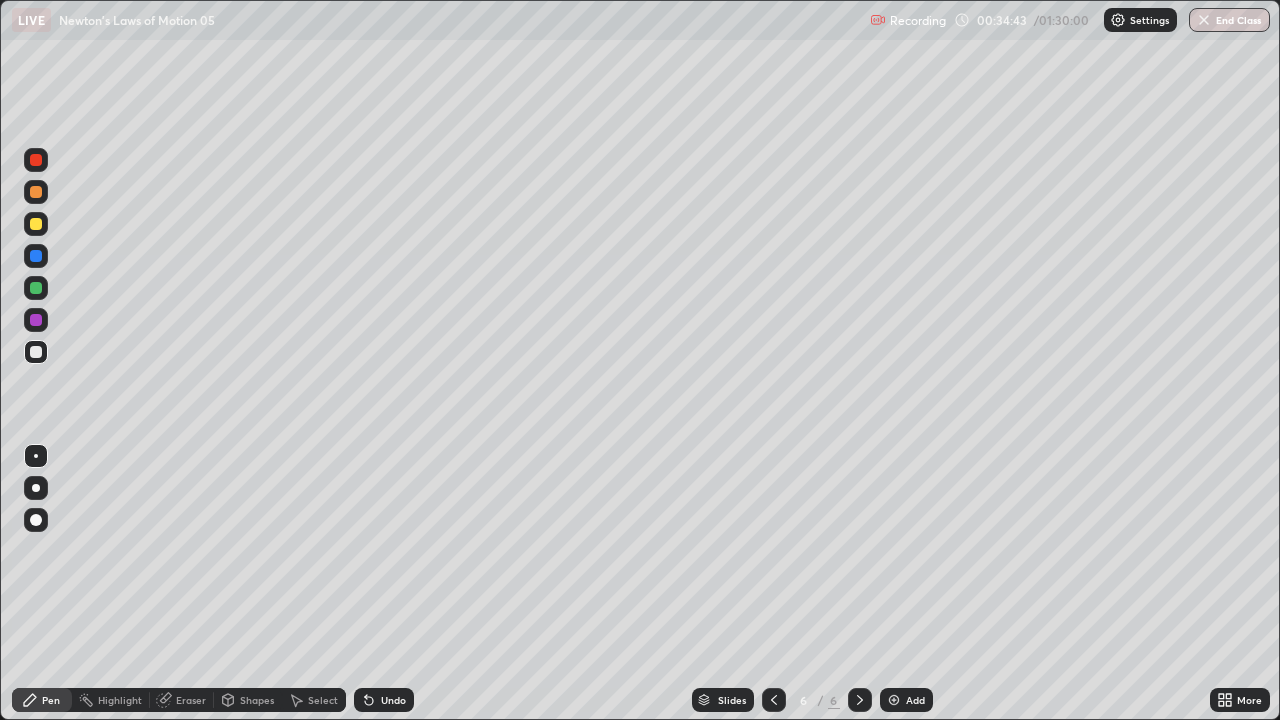 click on "Undo" at bounding box center [384, 700] 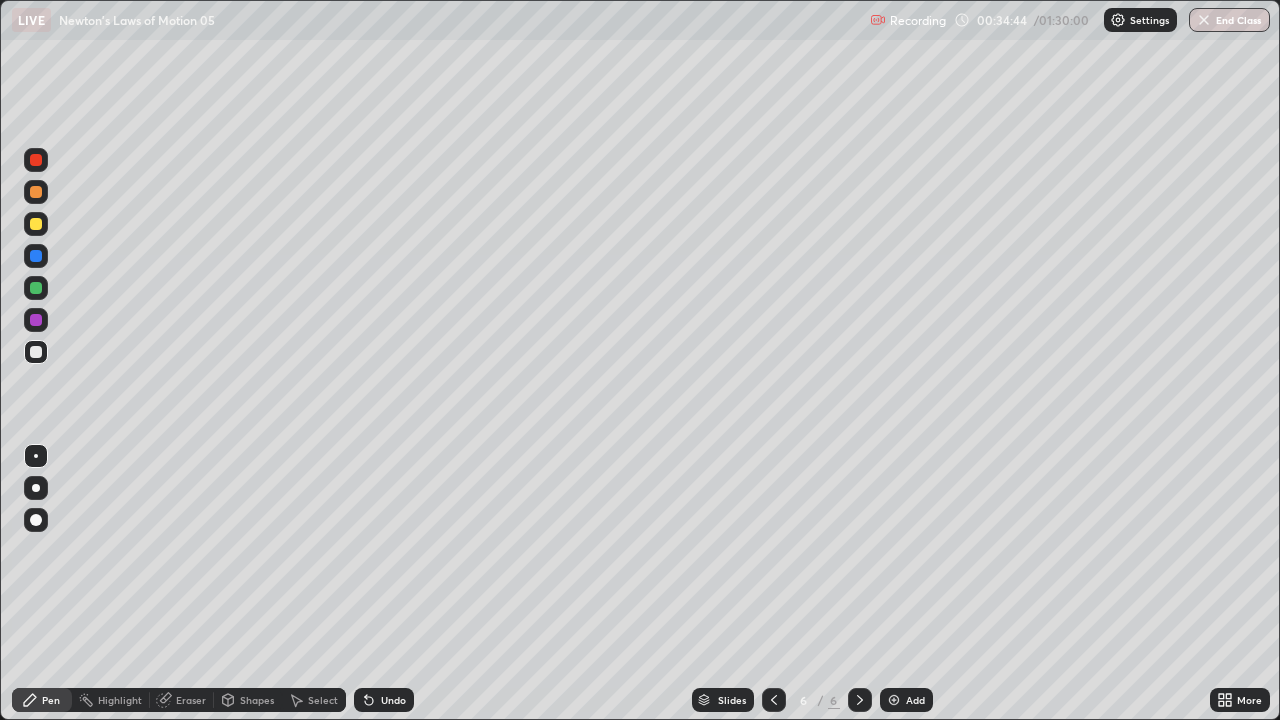 click on "Undo" at bounding box center [384, 700] 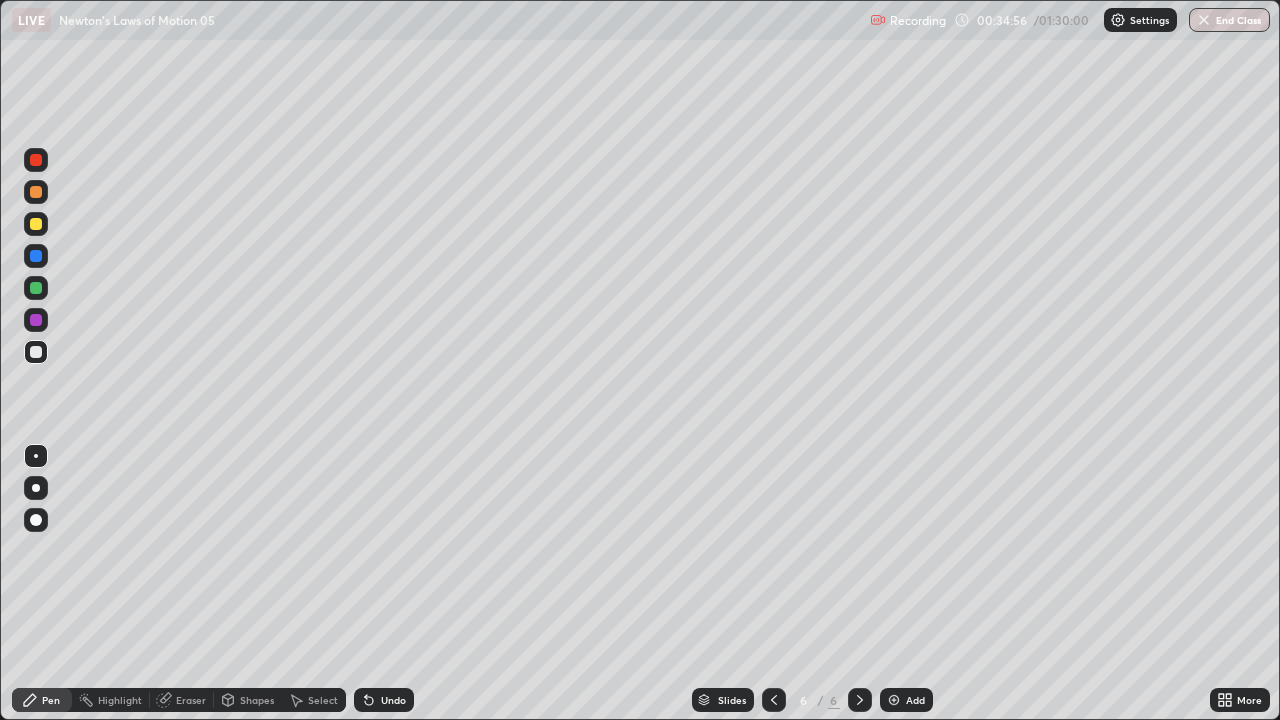 click on "Eraser" at bounding box center [191, 700] 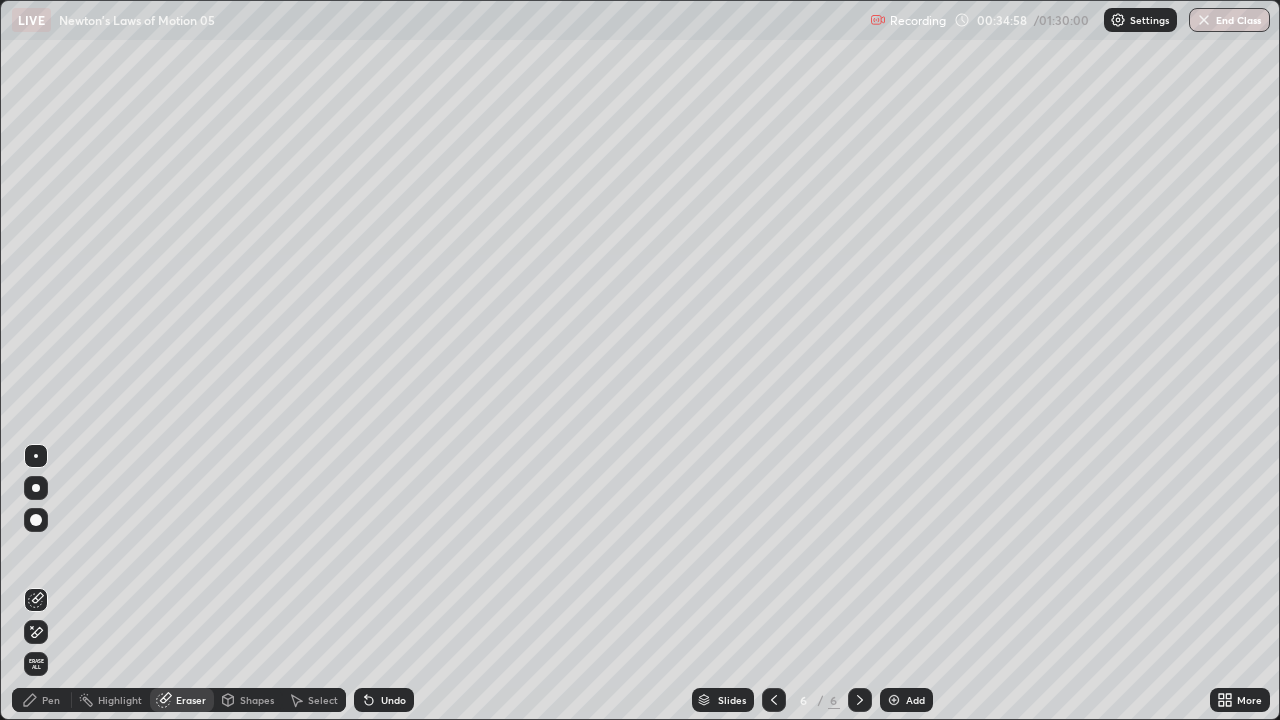 click on "Pen" at bounding box center (51, 700) 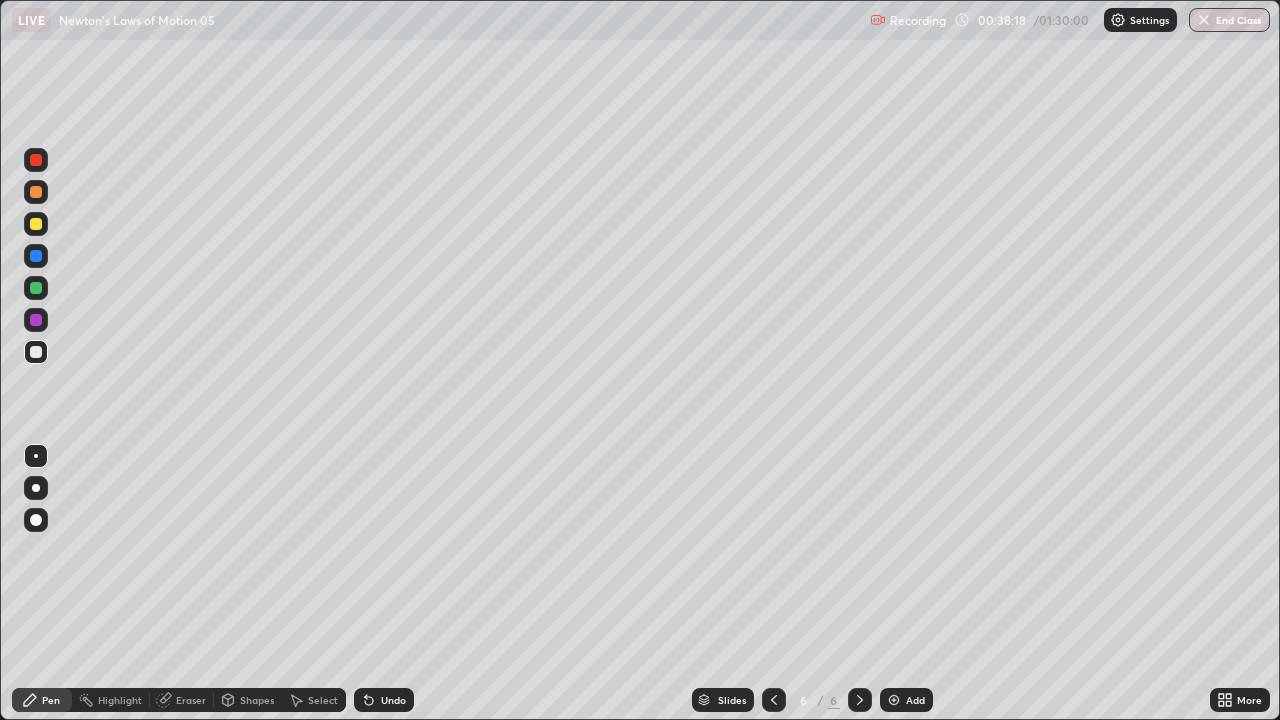click at bounding box center (36, 224) 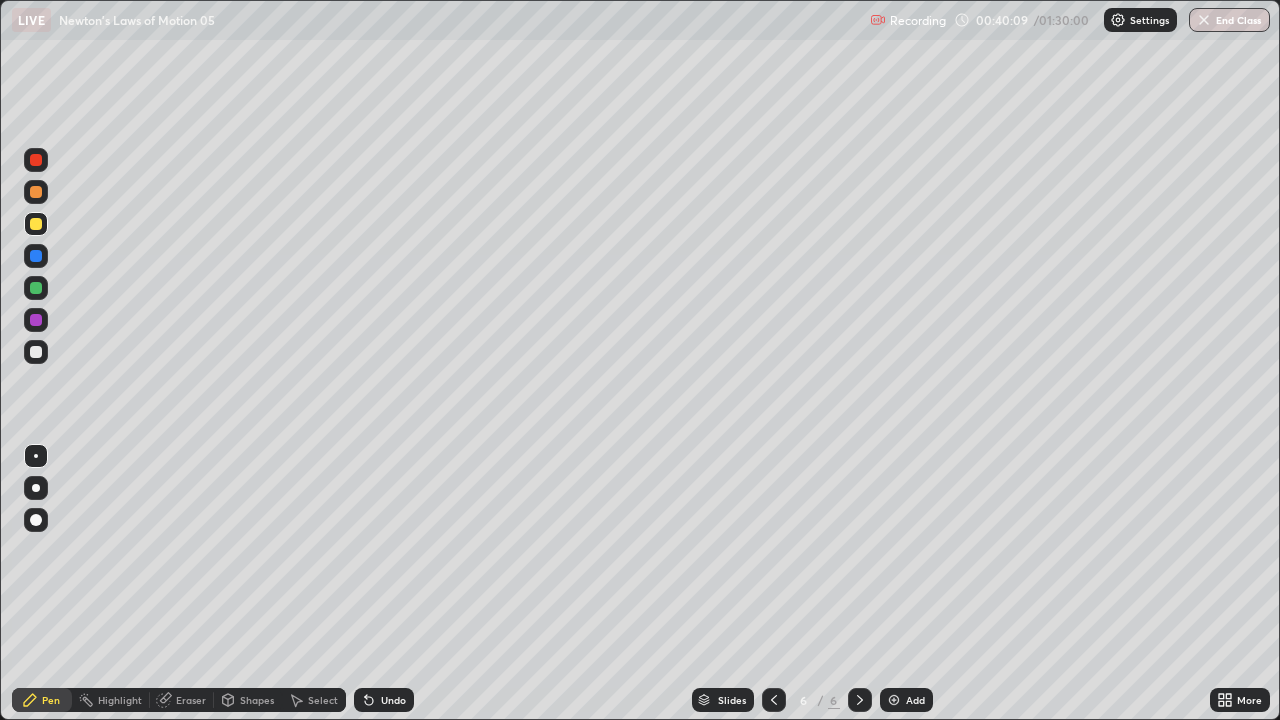 click on "Add" at bounding box center [915, 700] 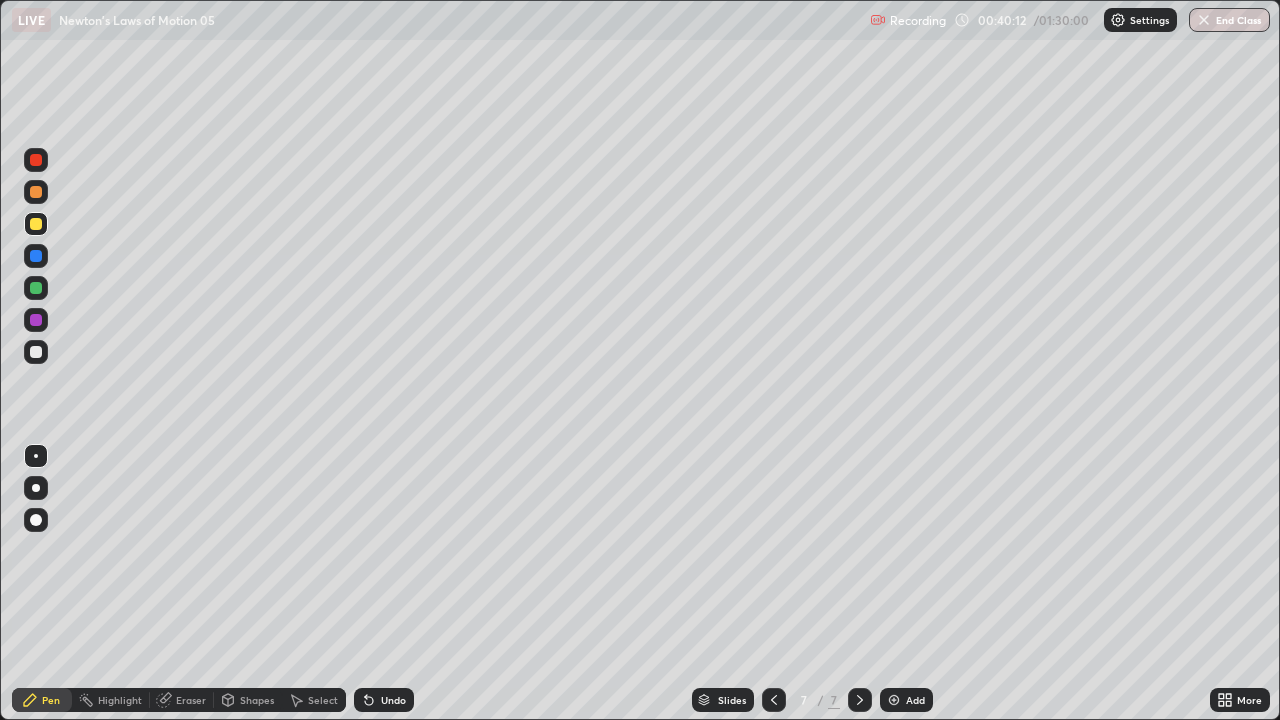 click at bounding box center [36, 352] 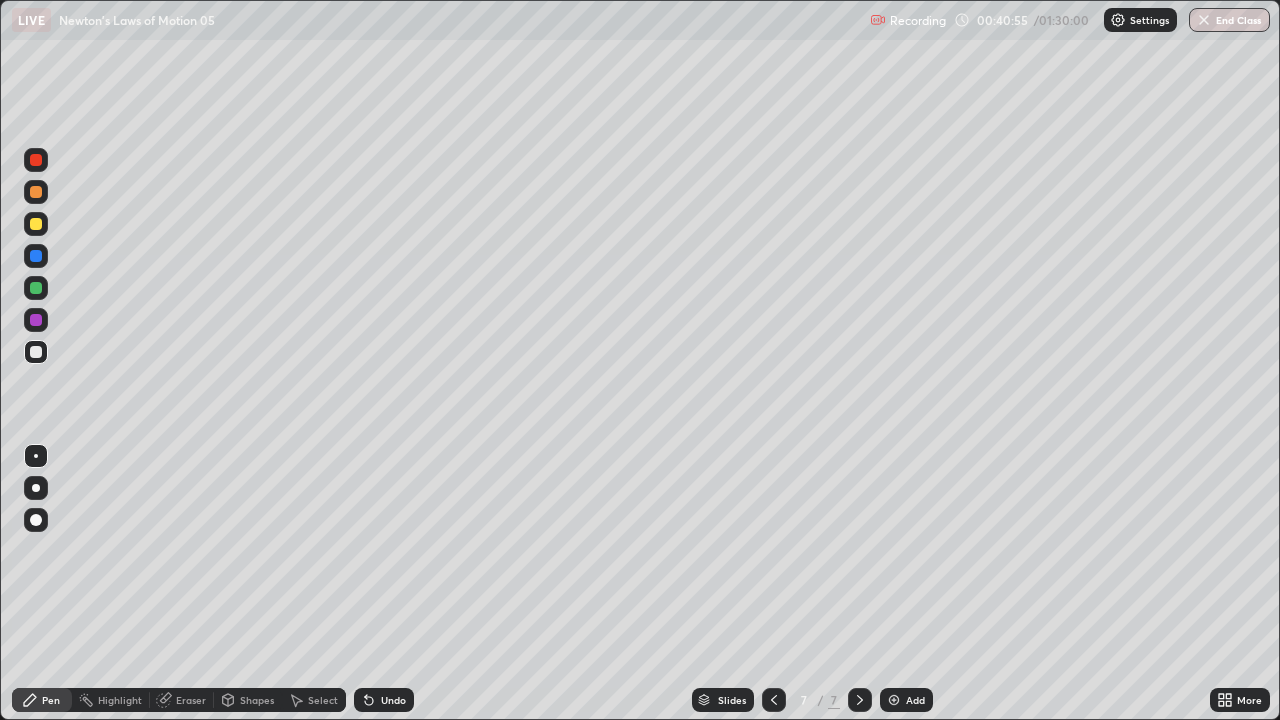 click 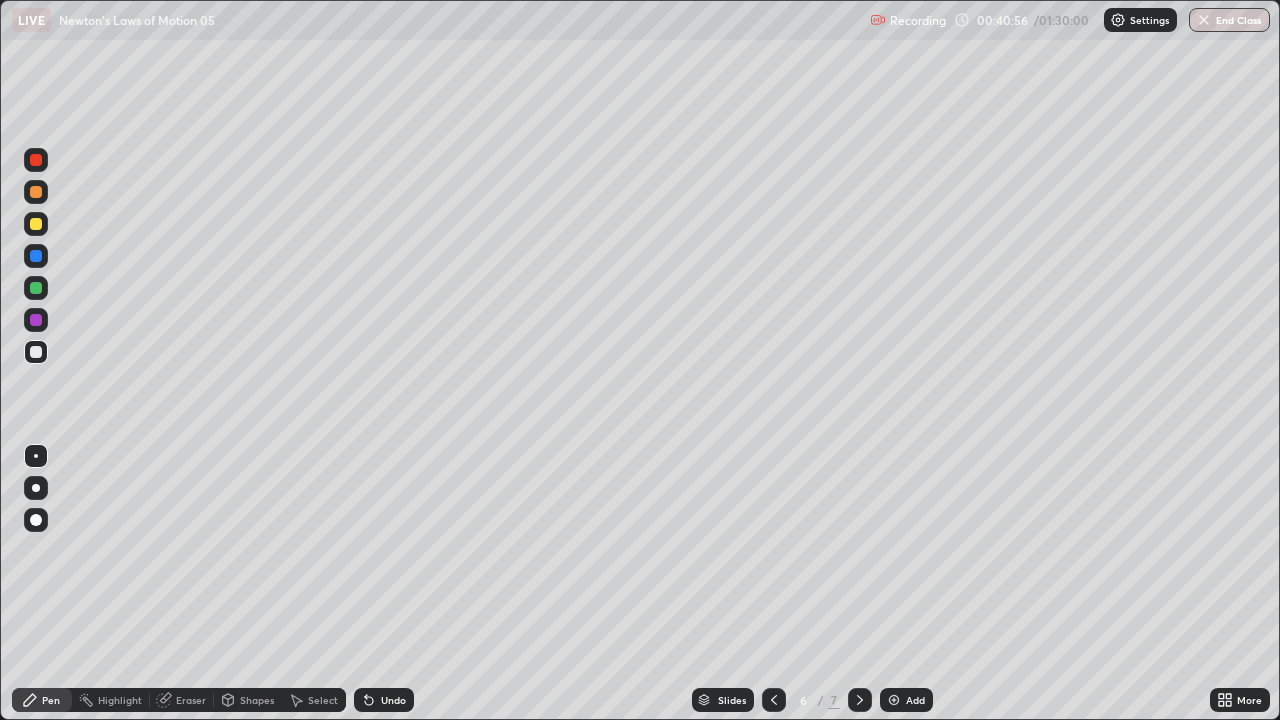 click 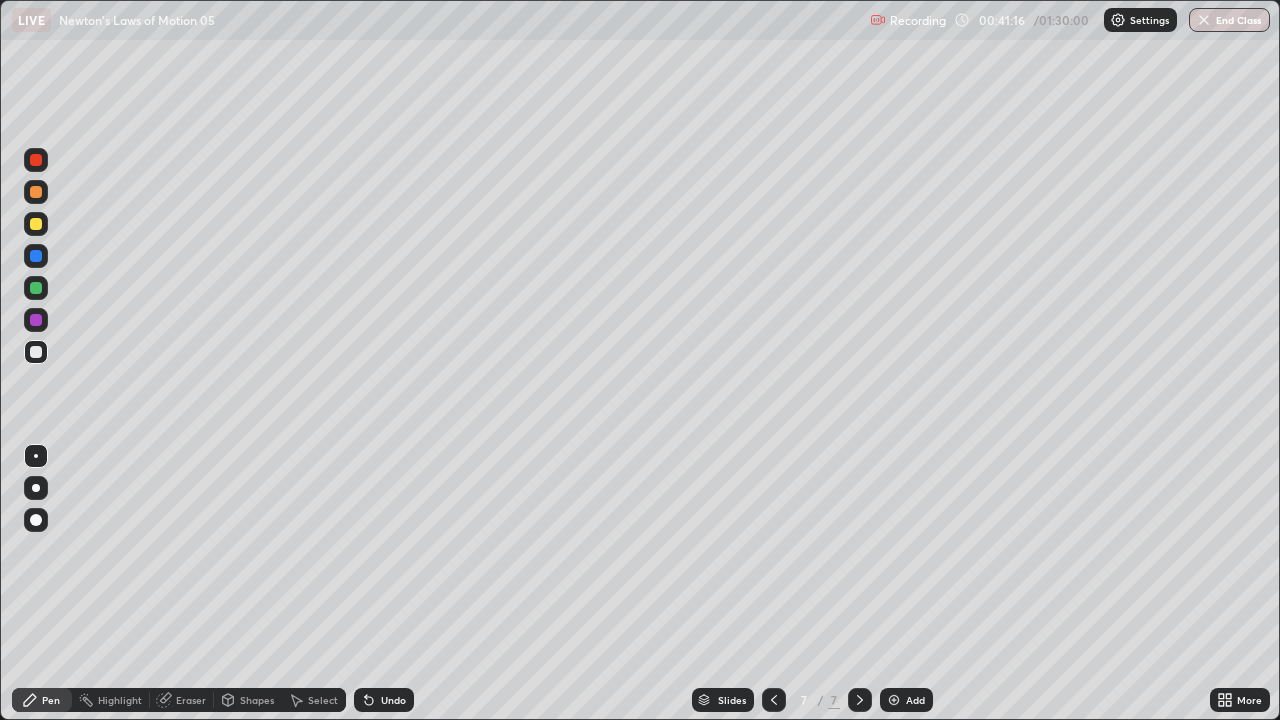 click 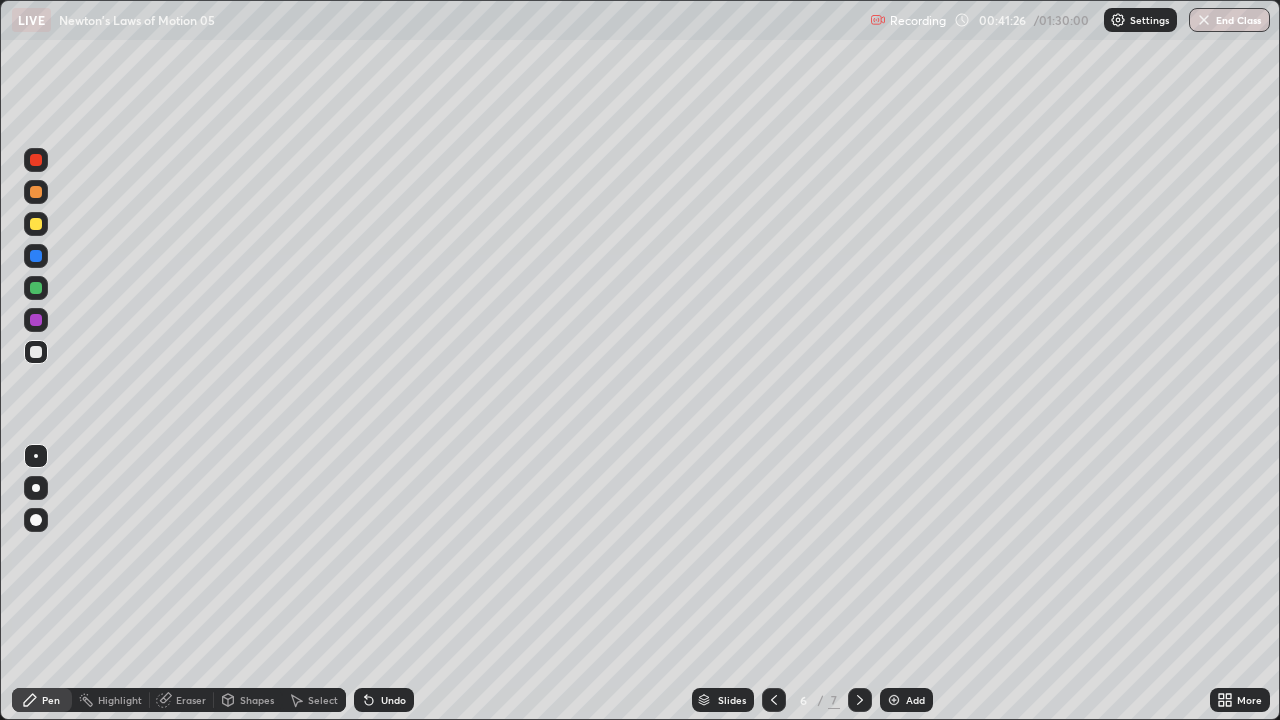 click at bounding box center [860, 700] 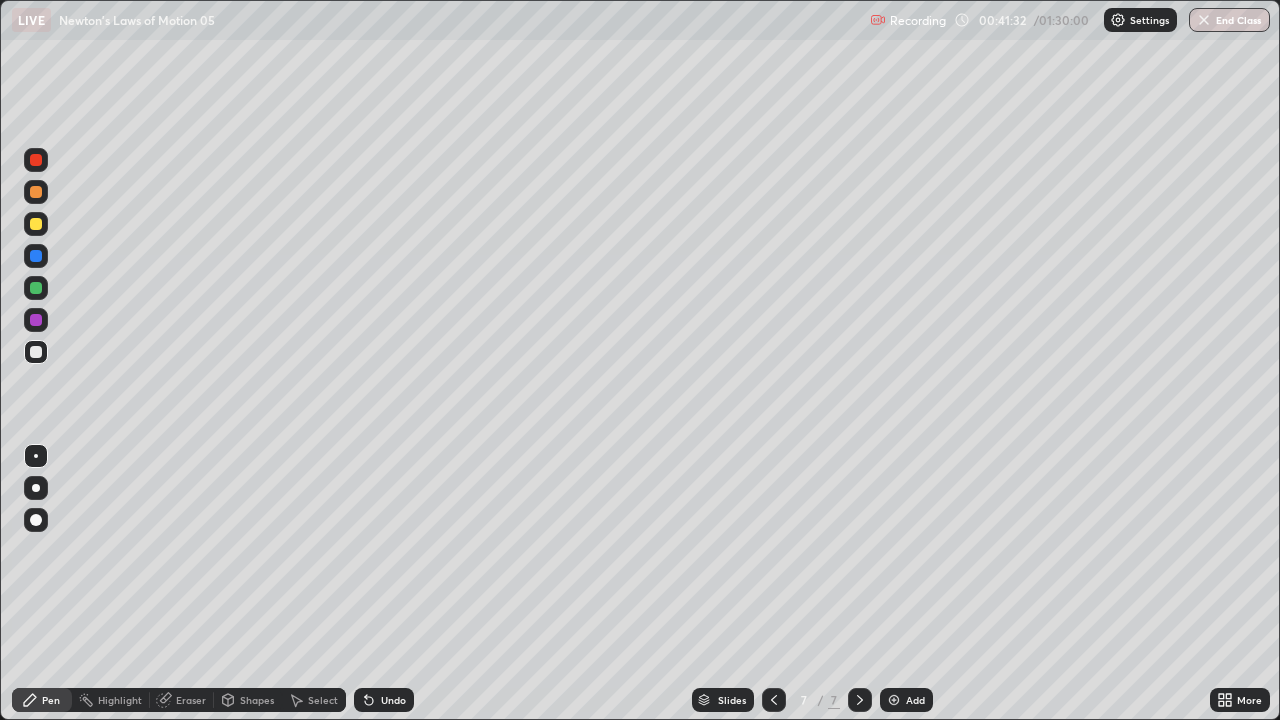 click 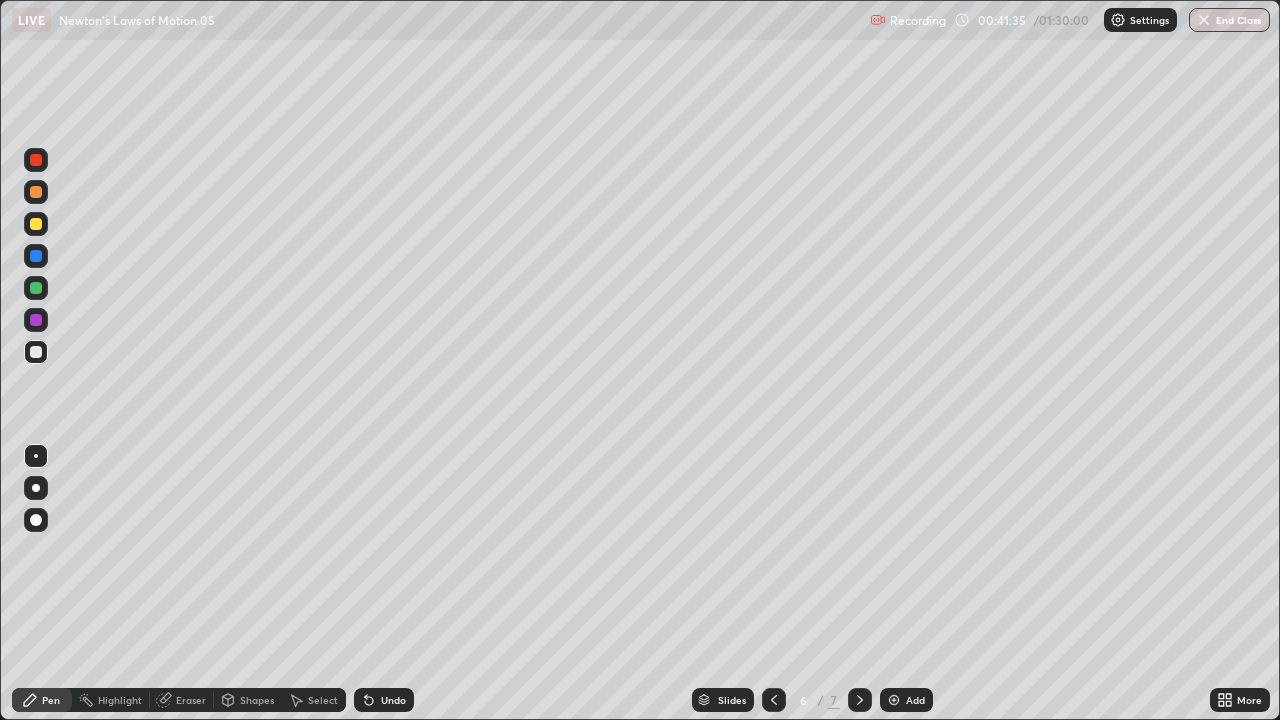 click 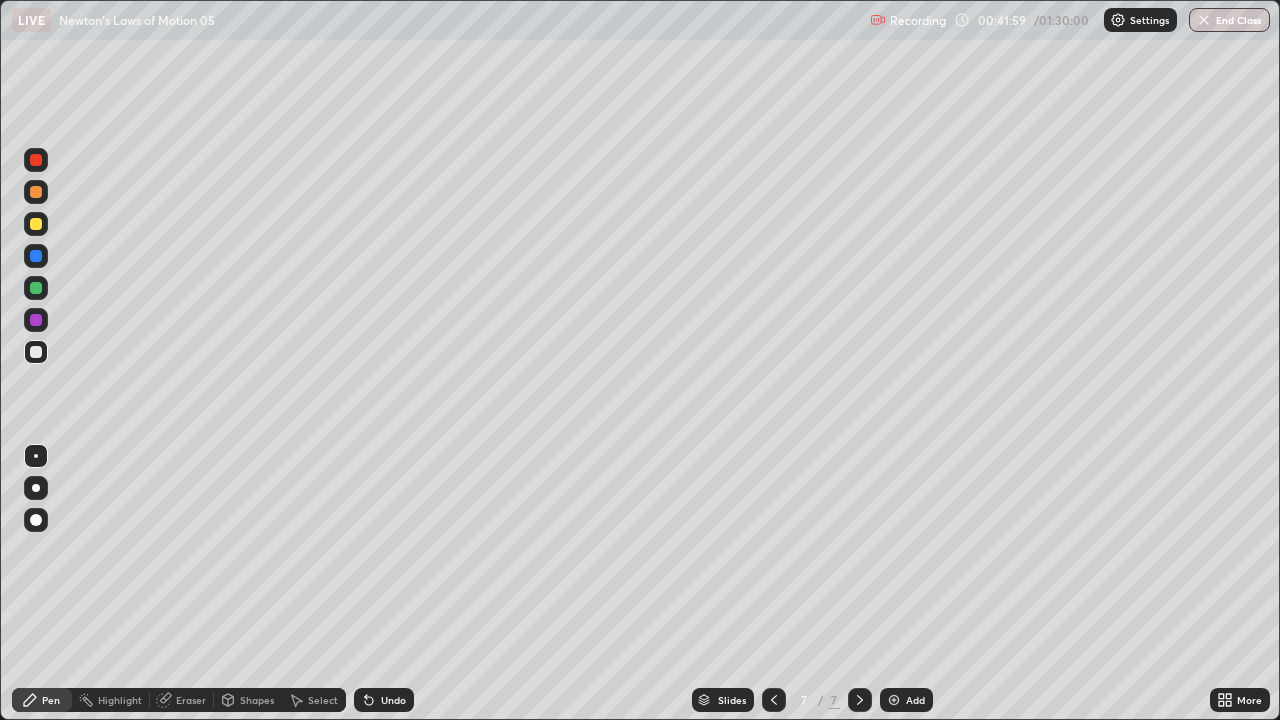 click 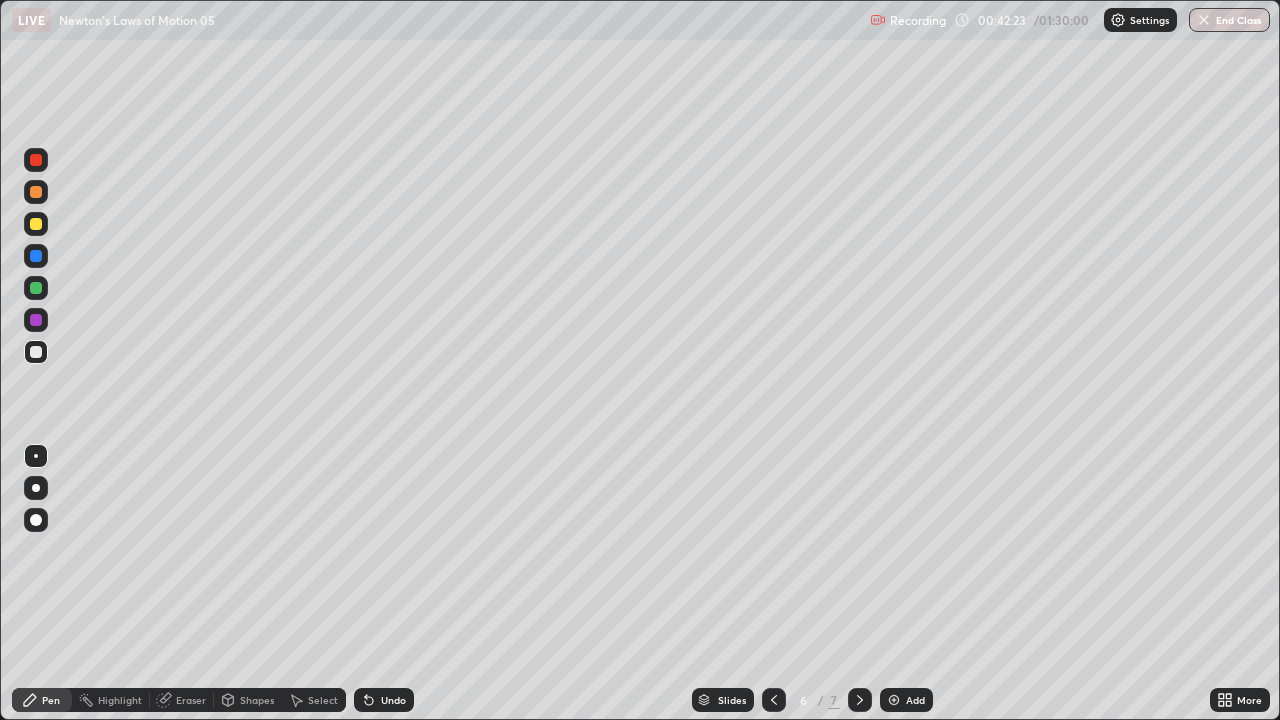 click 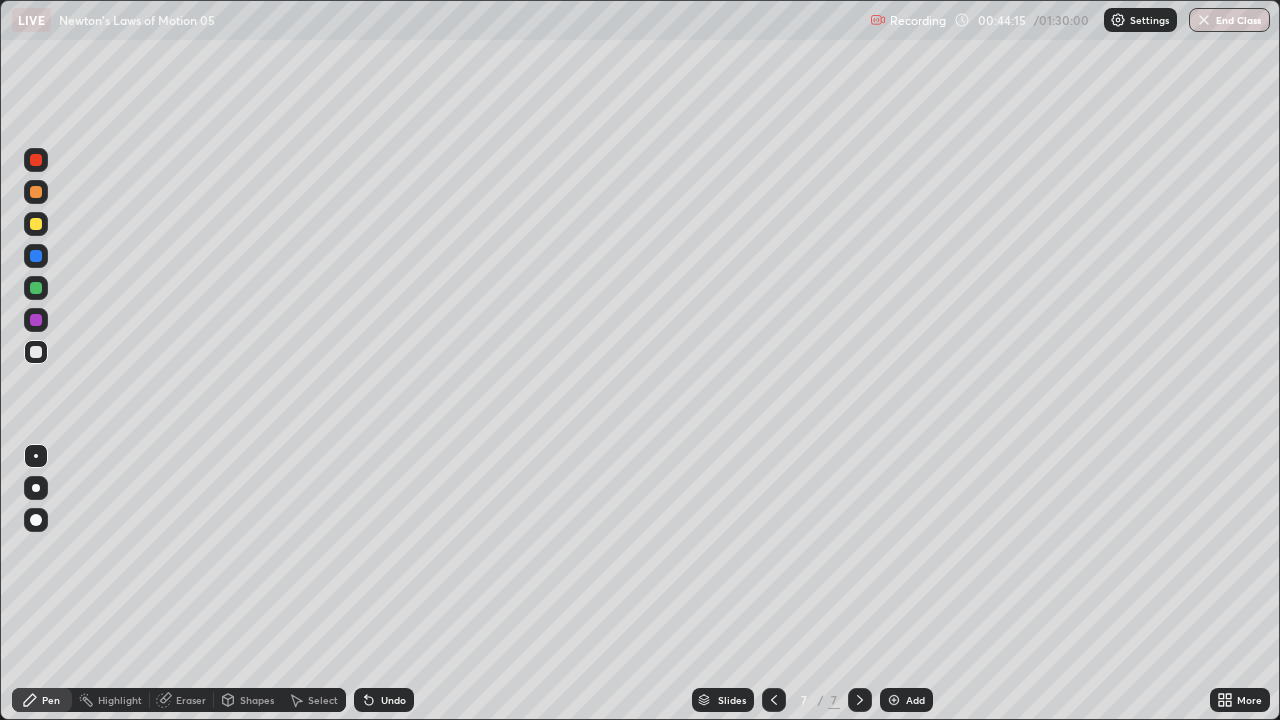 click on "Add" at bounding box center [915, 700] 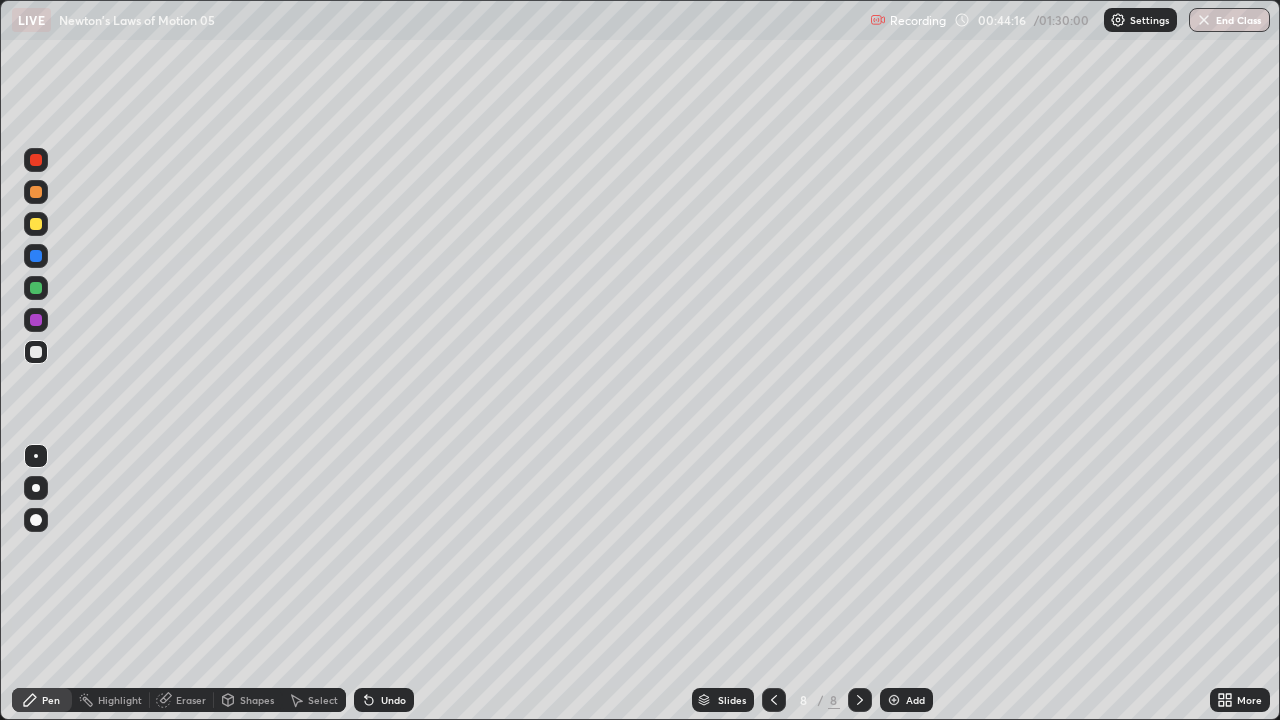 click at bounding box center (36, 224) 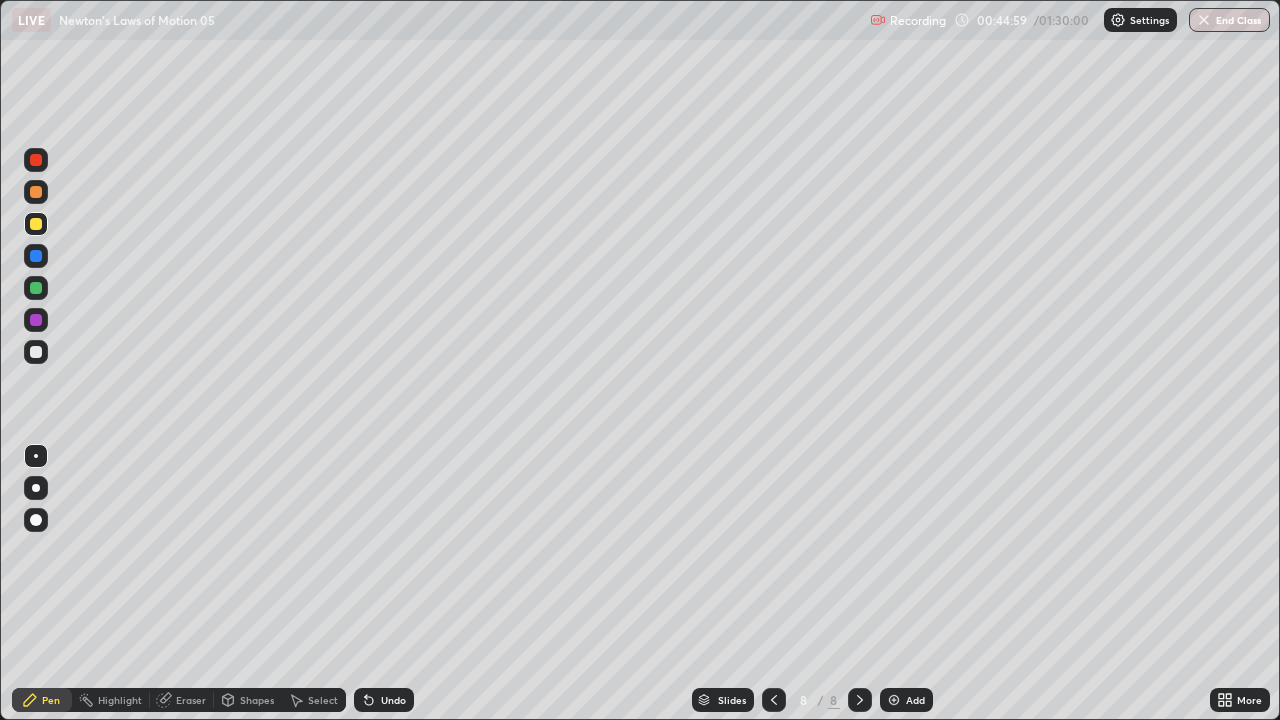 click on "Eraser" at bounding box center (191, 700) 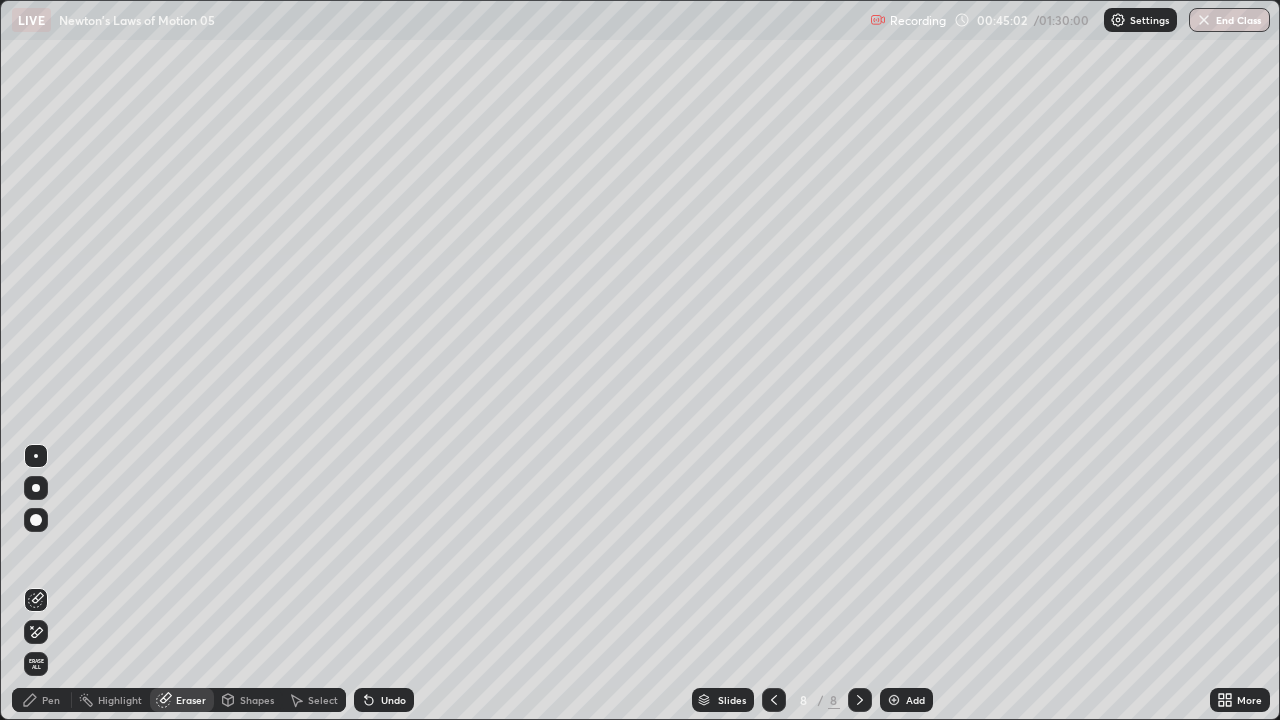click on "Pen" at bounding box center (51, 700) 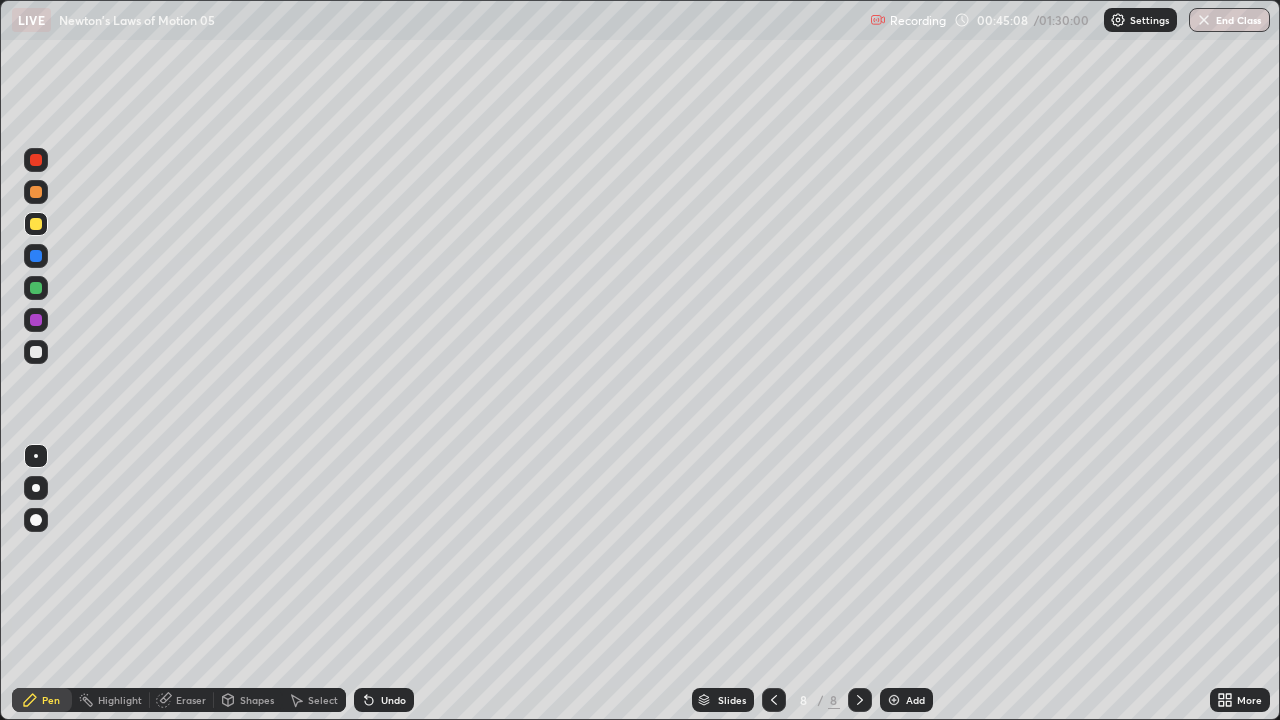click at bounding box center [36, 352] 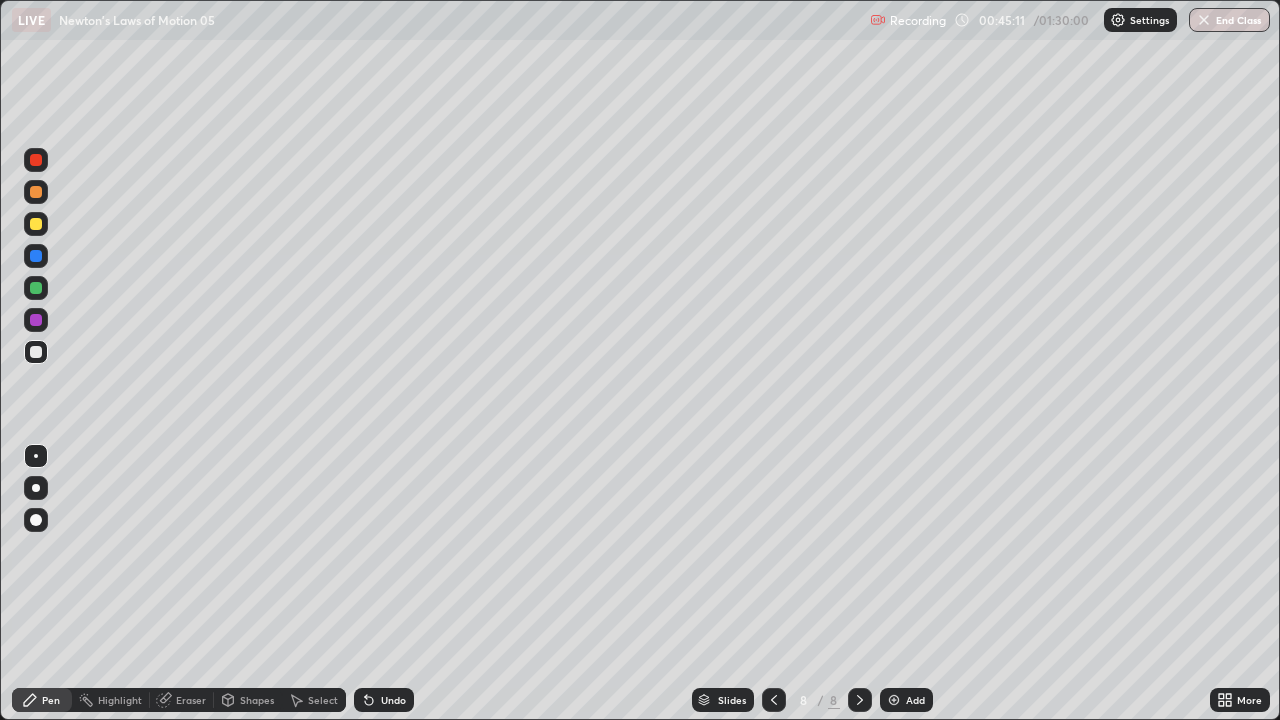 click on "Undo" at bounding box center [393, 700] 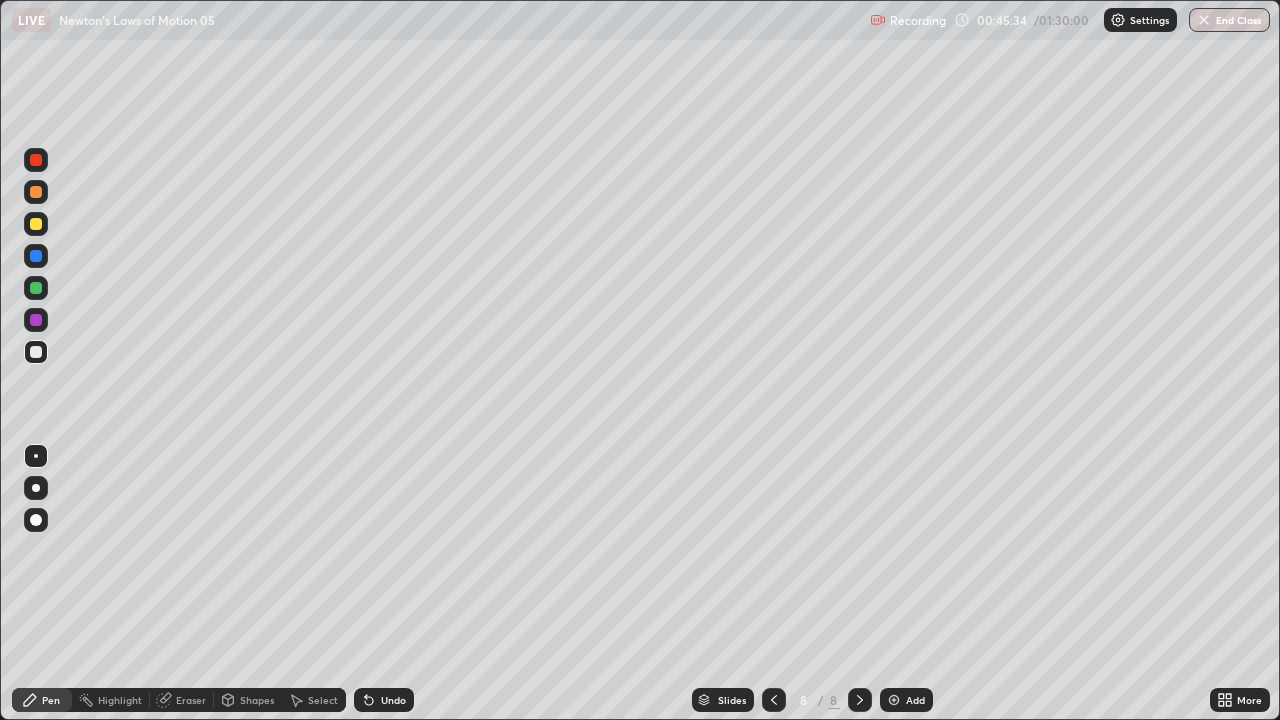 click at bounding box center [36, 224] 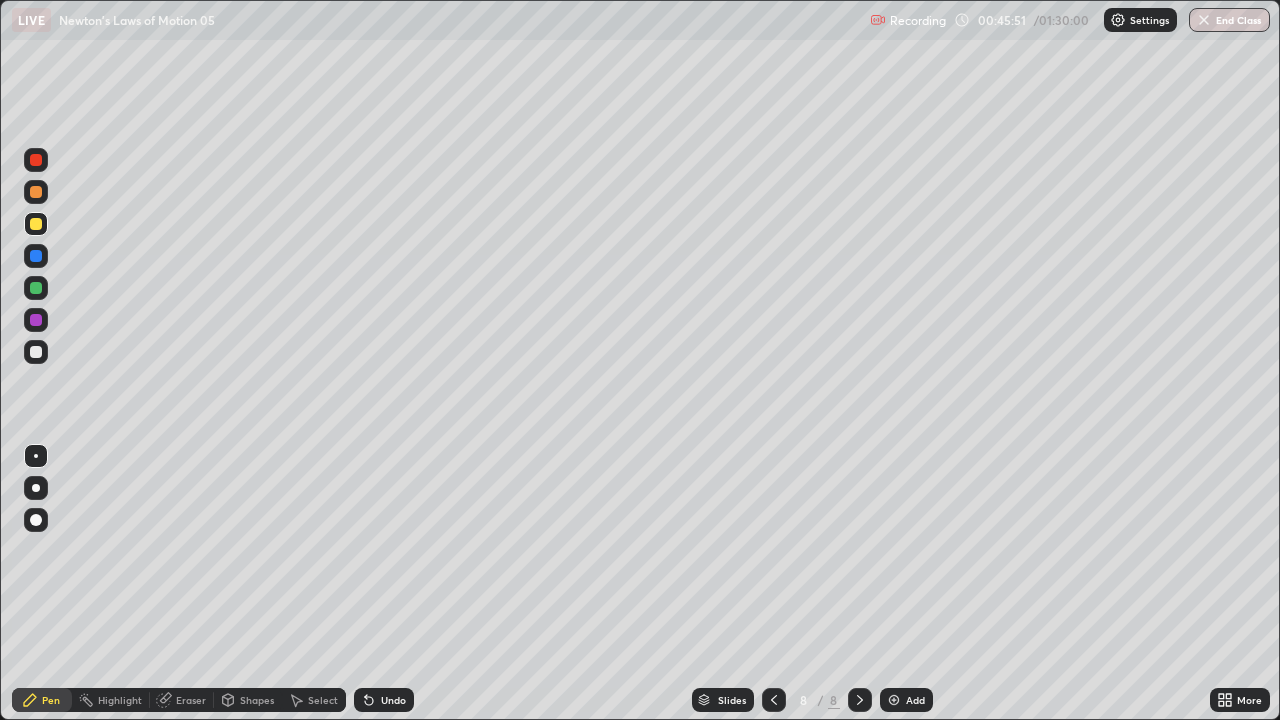 click at bounding box center [36, 352] 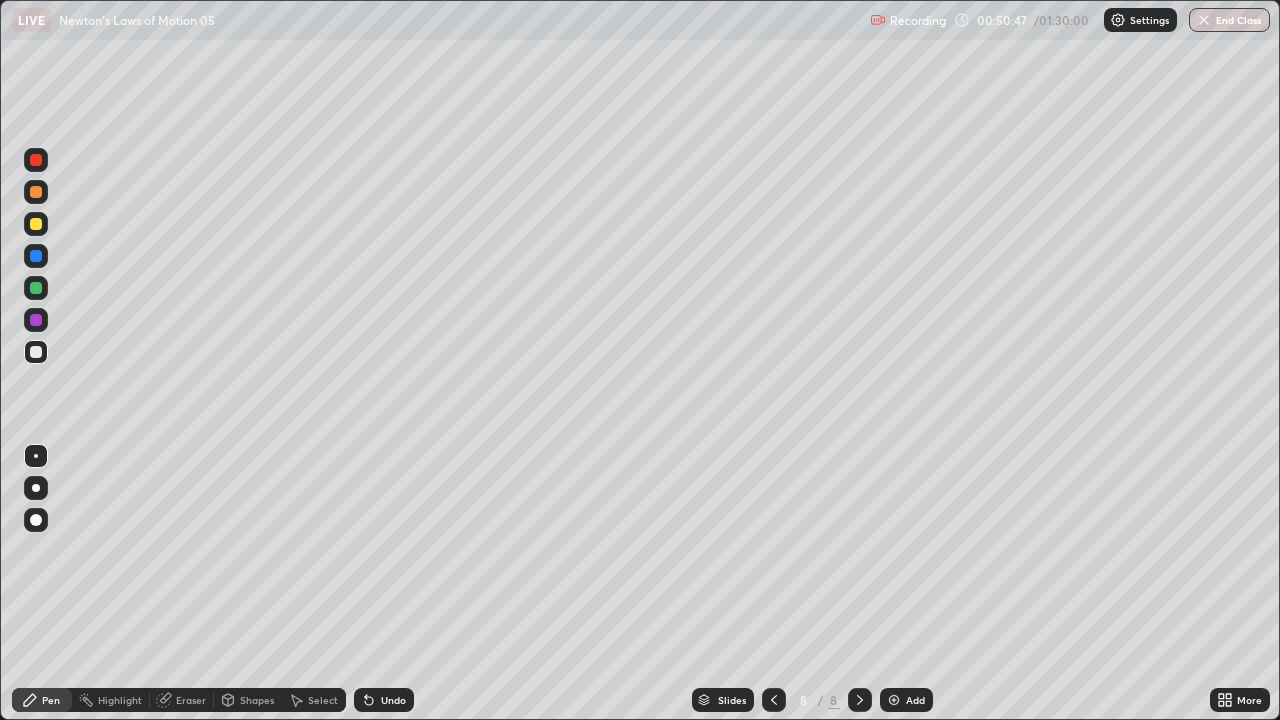 click on "Add" at bounding box center (915, 700) 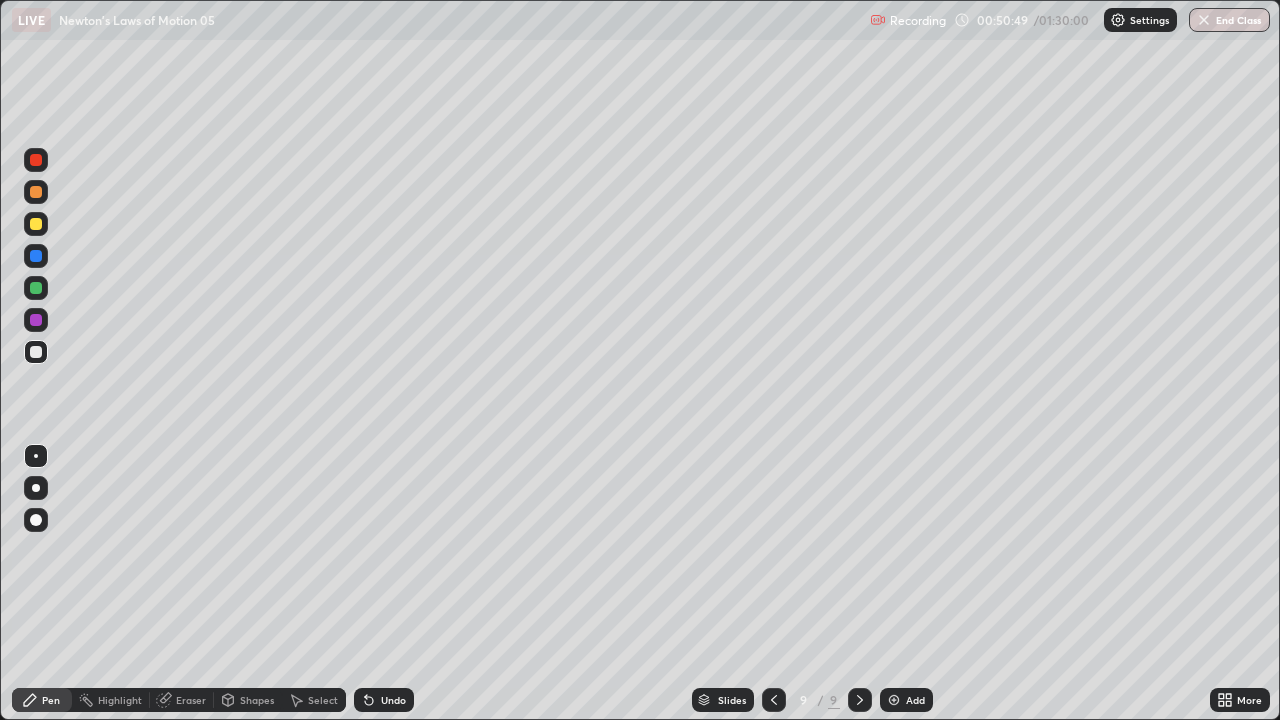 click at bounding box center [36, 288] 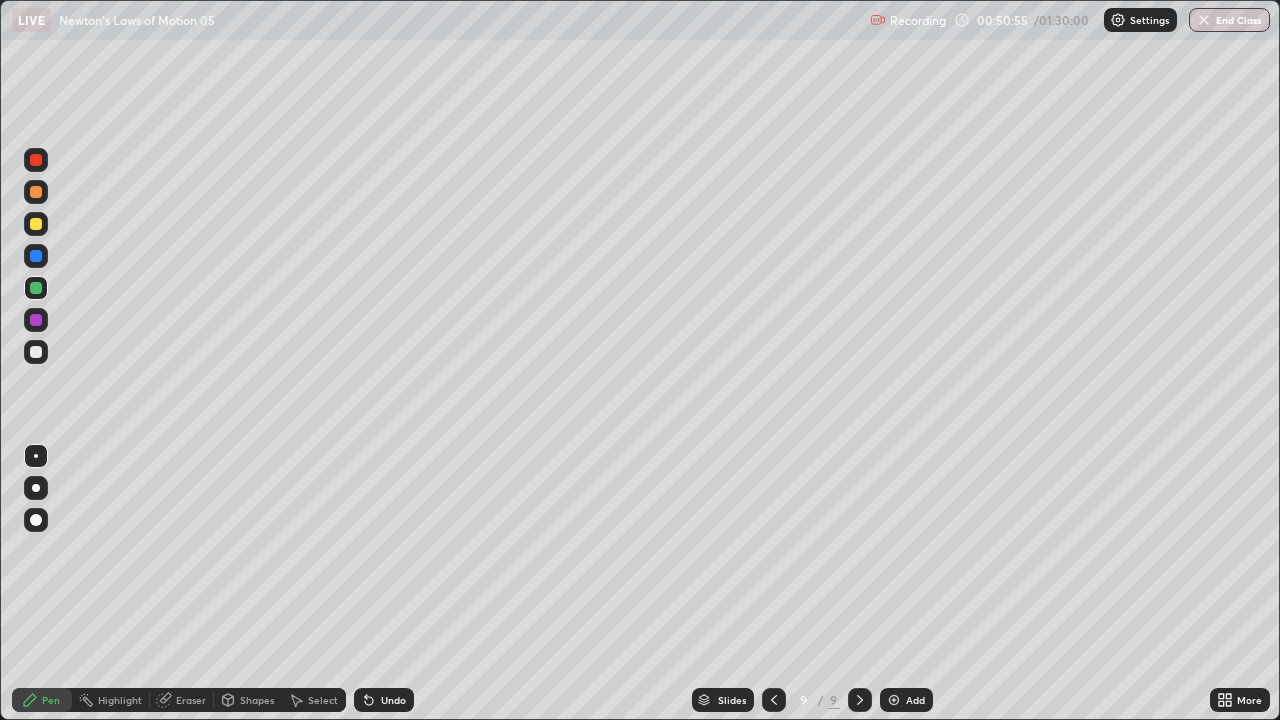 click at bounding box center [36, 224] 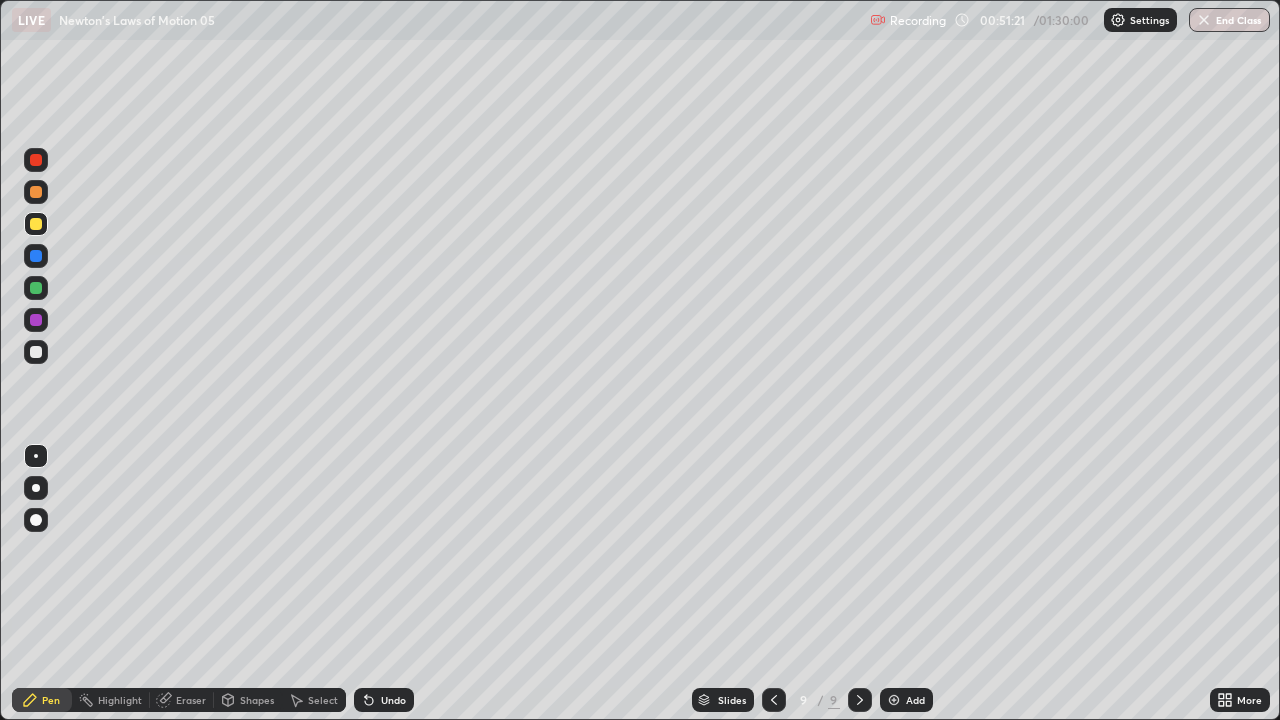click at bounding box center (36, 352) 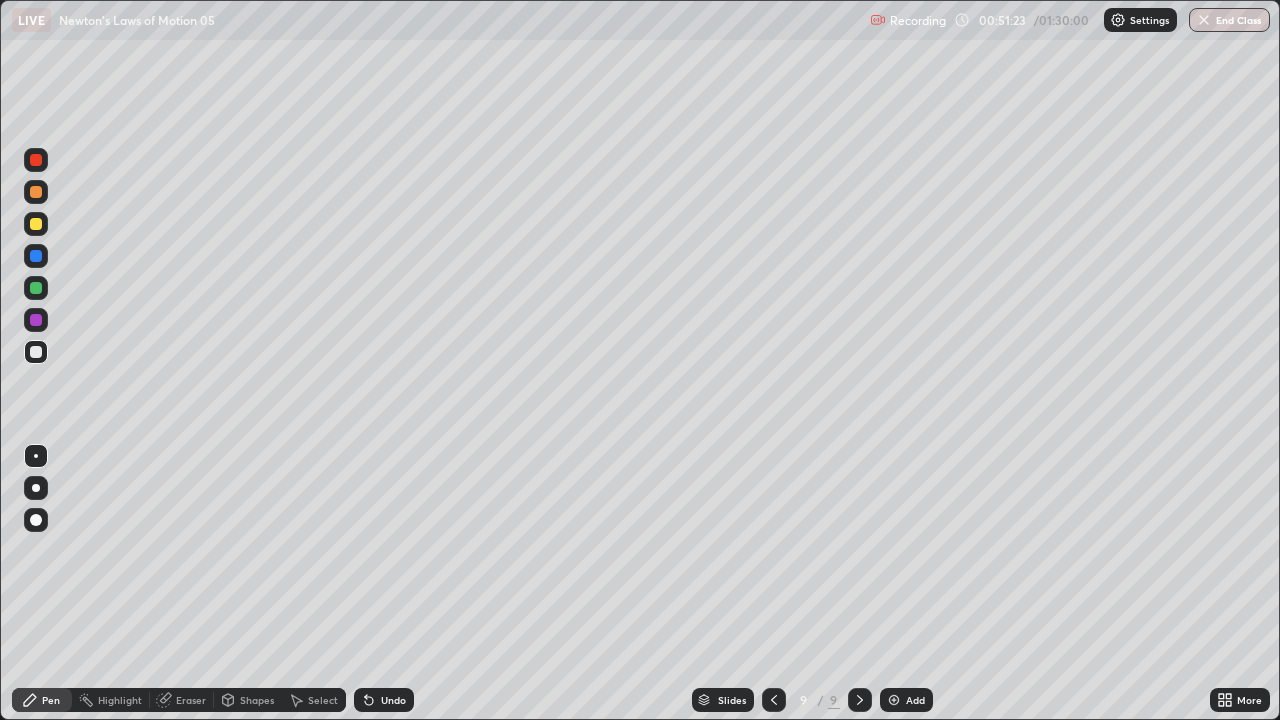 click at bounding box center (36, 192) 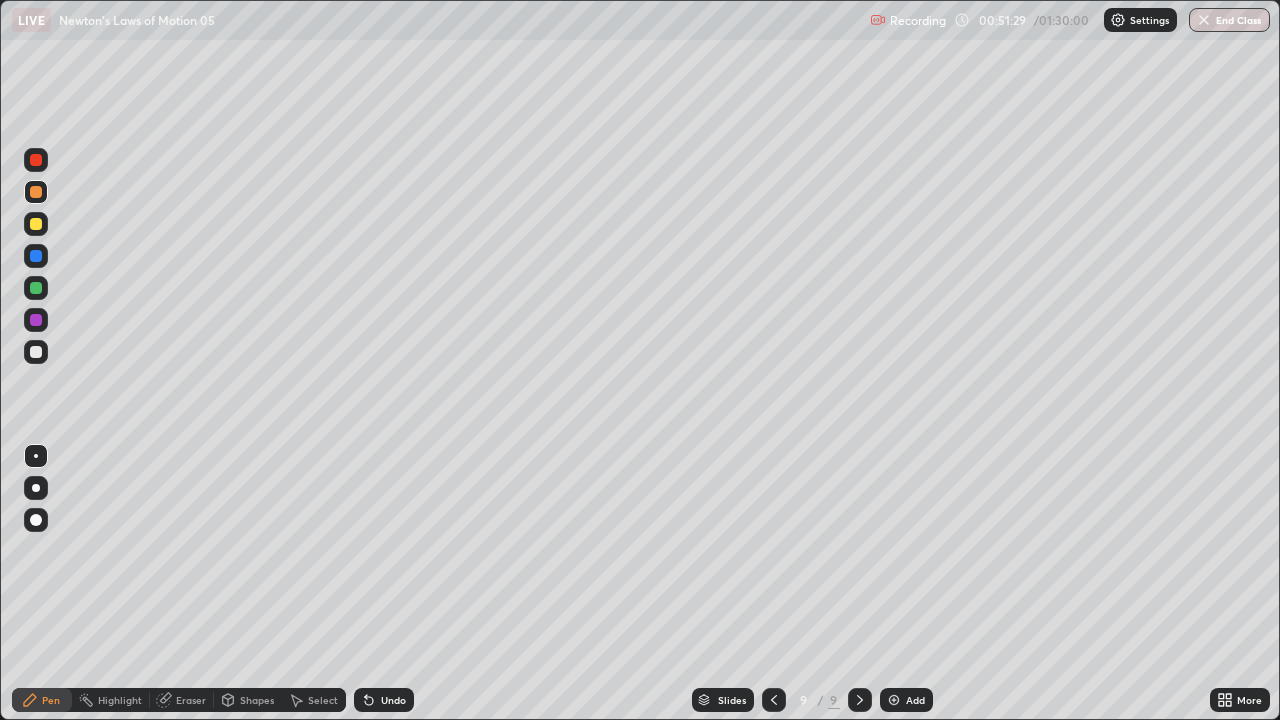 click at bounding box center [36, 352] 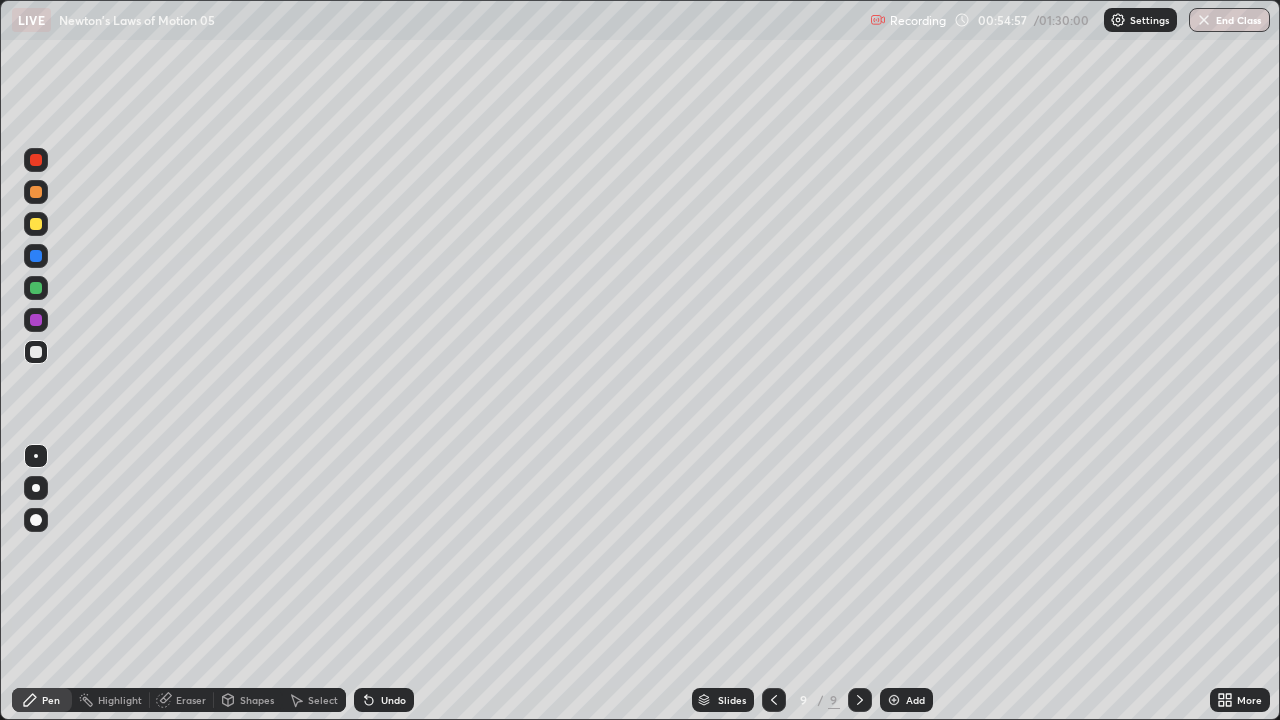 click at bounding box center (36, 224) 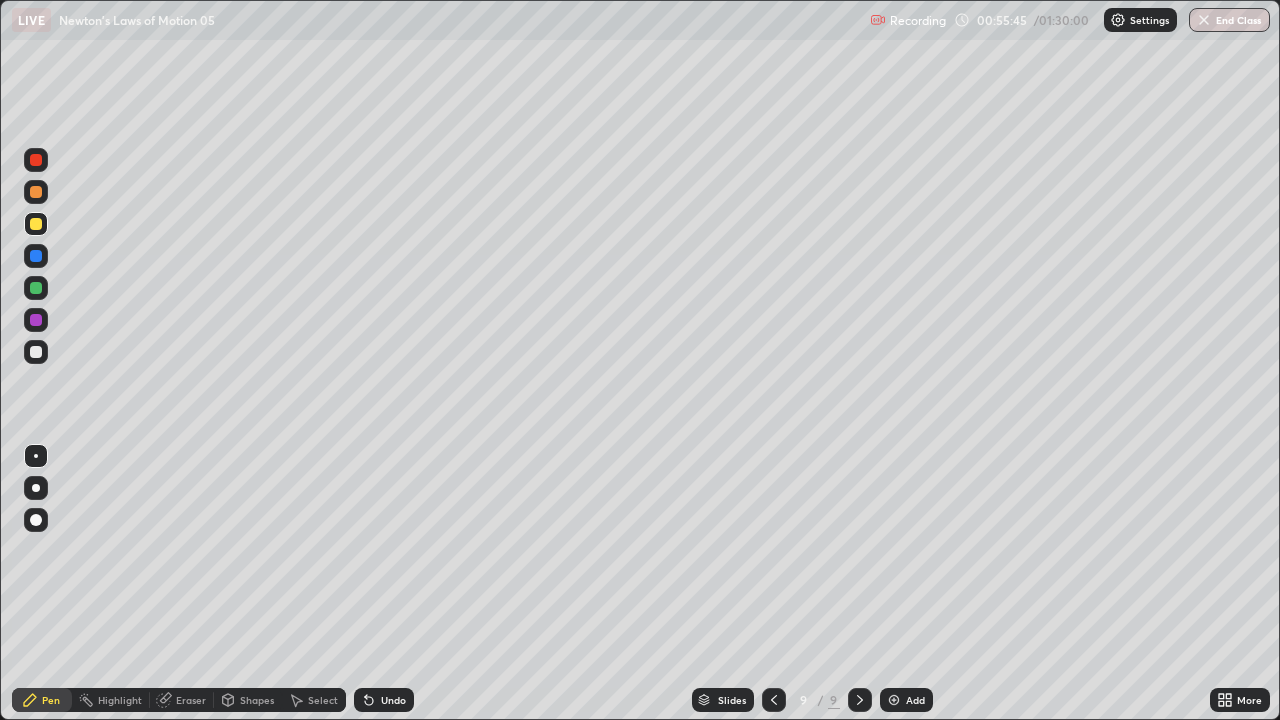 click at bounding box center [36, 192] 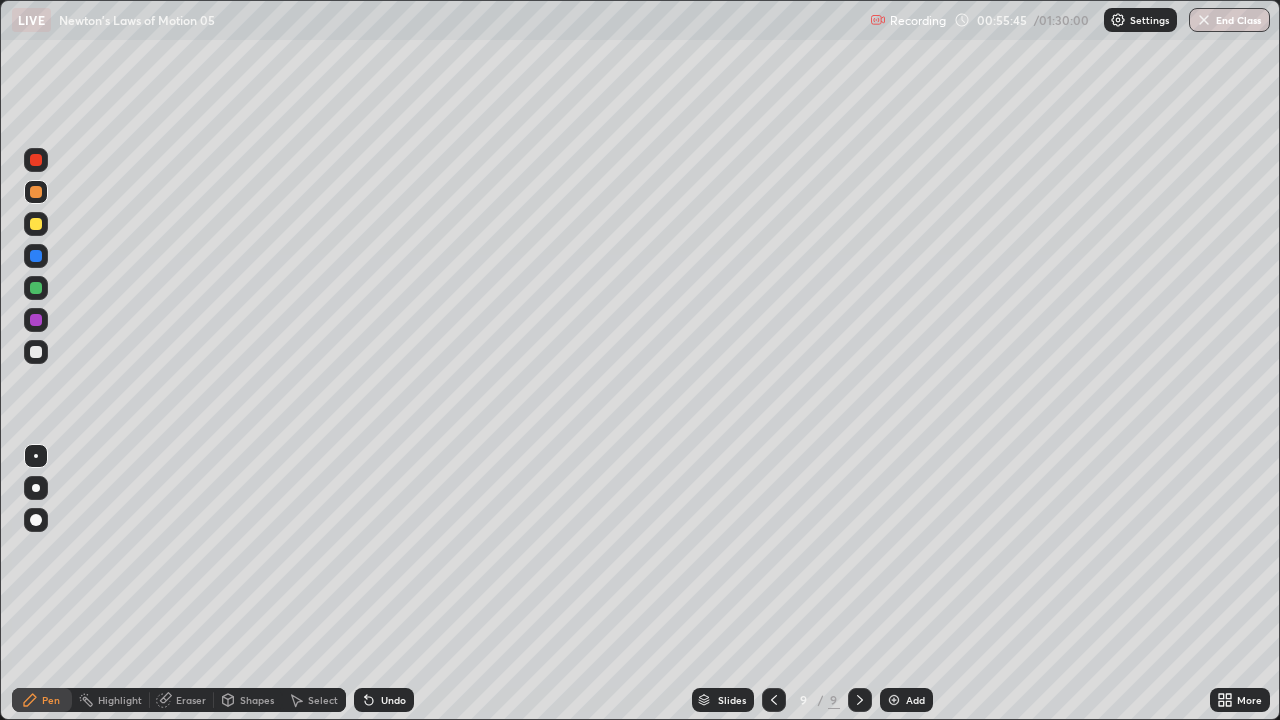 click at bounding box center (36, 224) 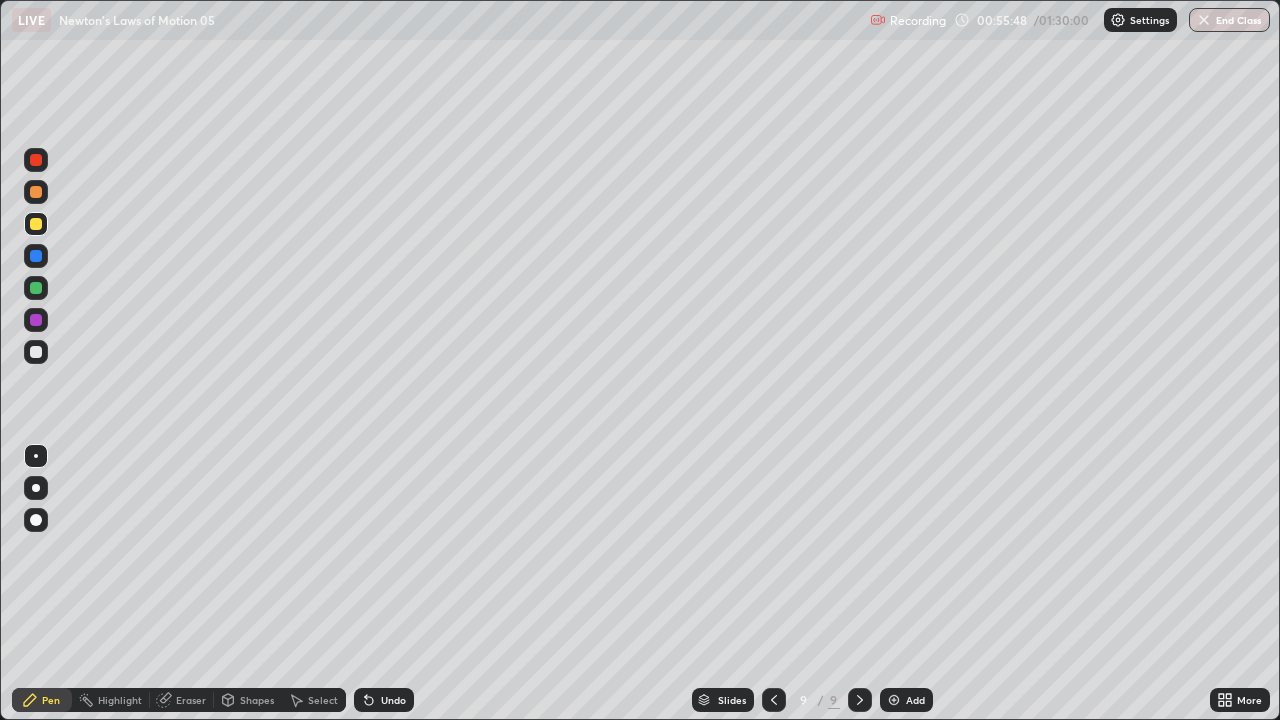 click at bounding box center (36, 192) 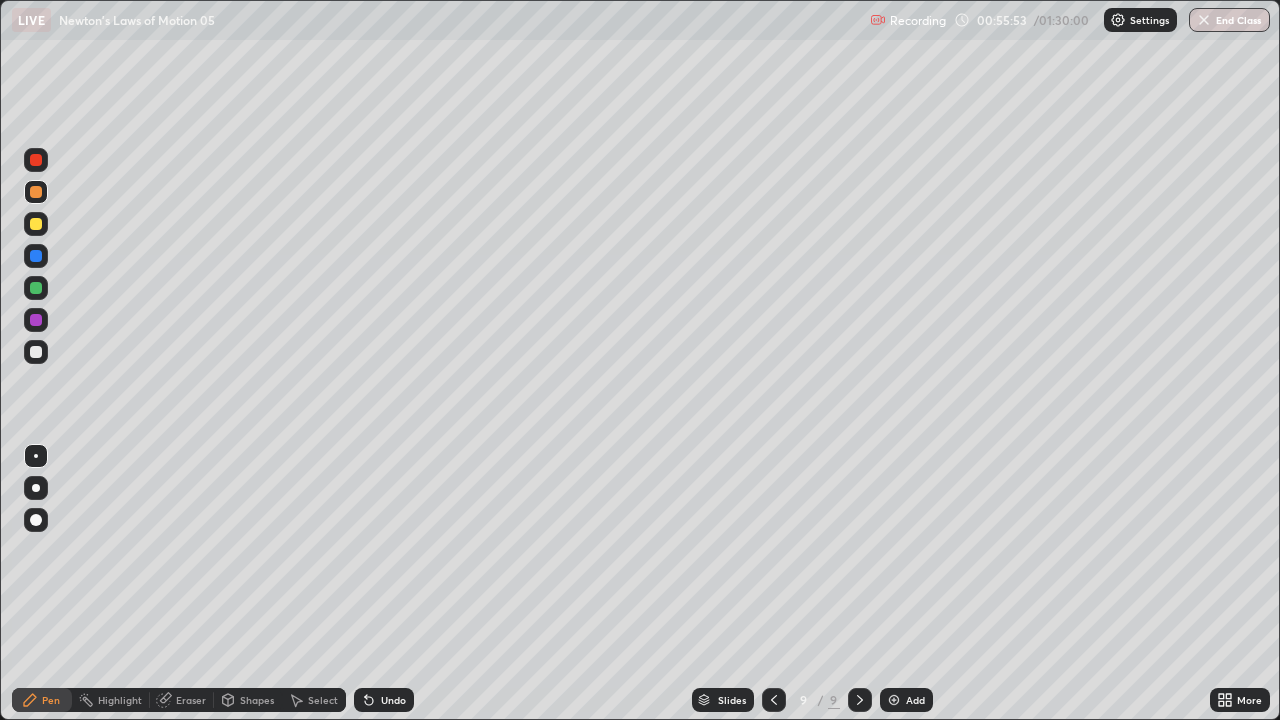 click at bounding box center [36, 352] 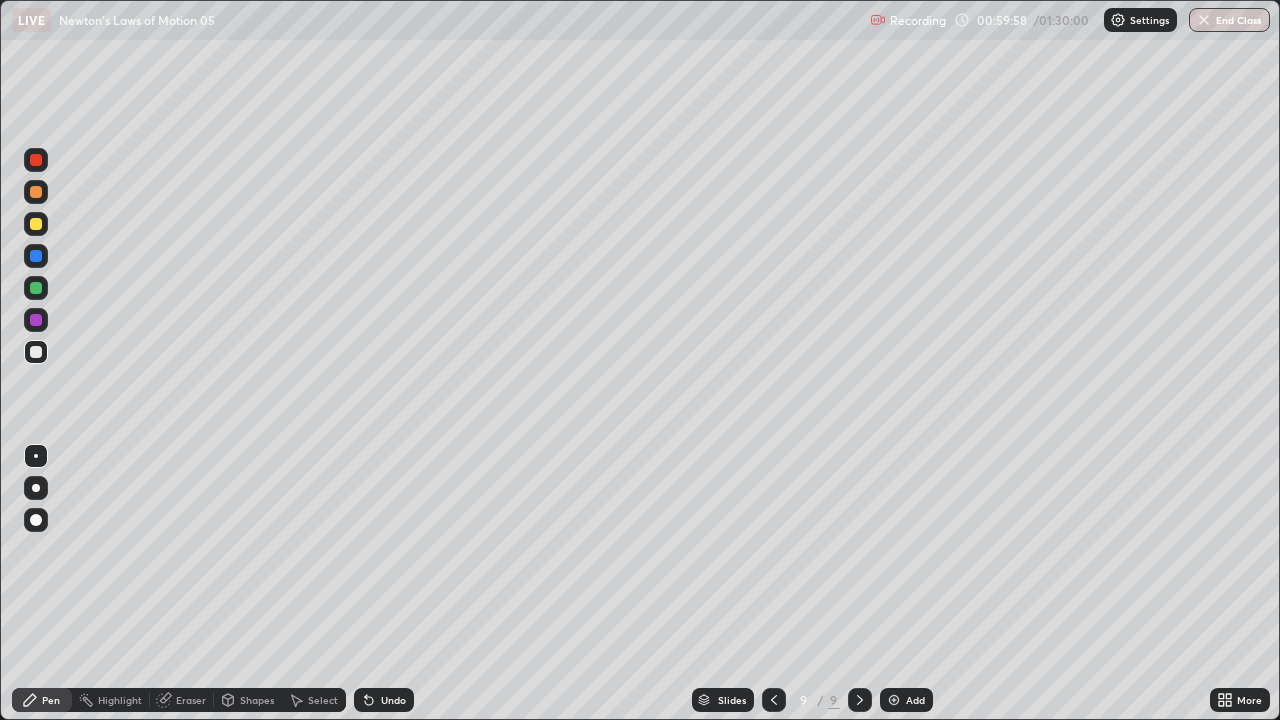 click at bounding box center [36, 224] 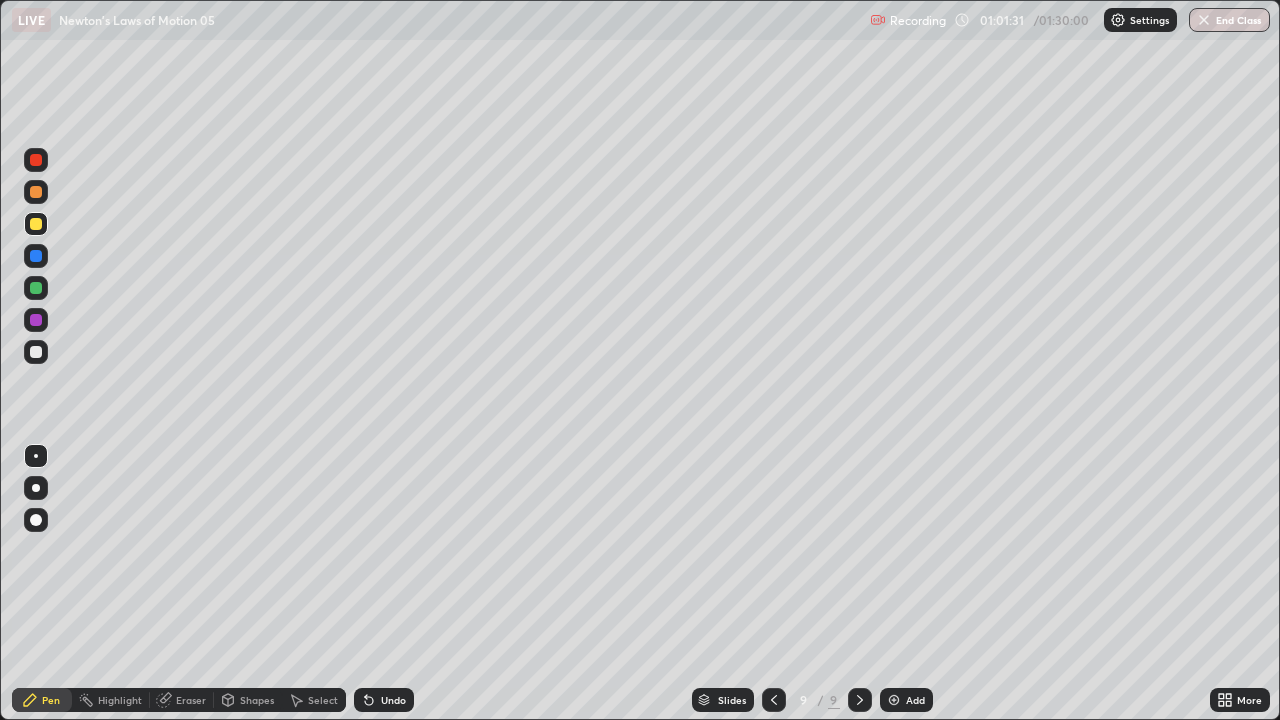 click on "Add" at bounding box center [915, 700] 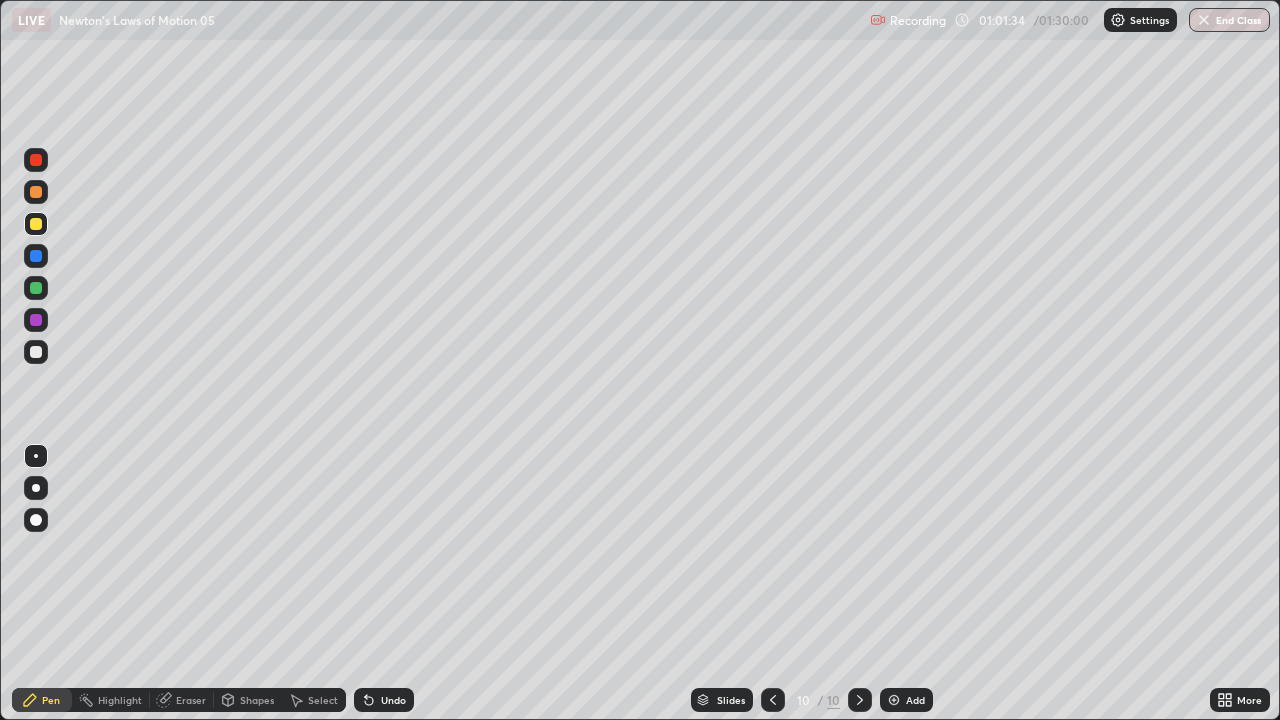 click at bounding box center (36, 288) 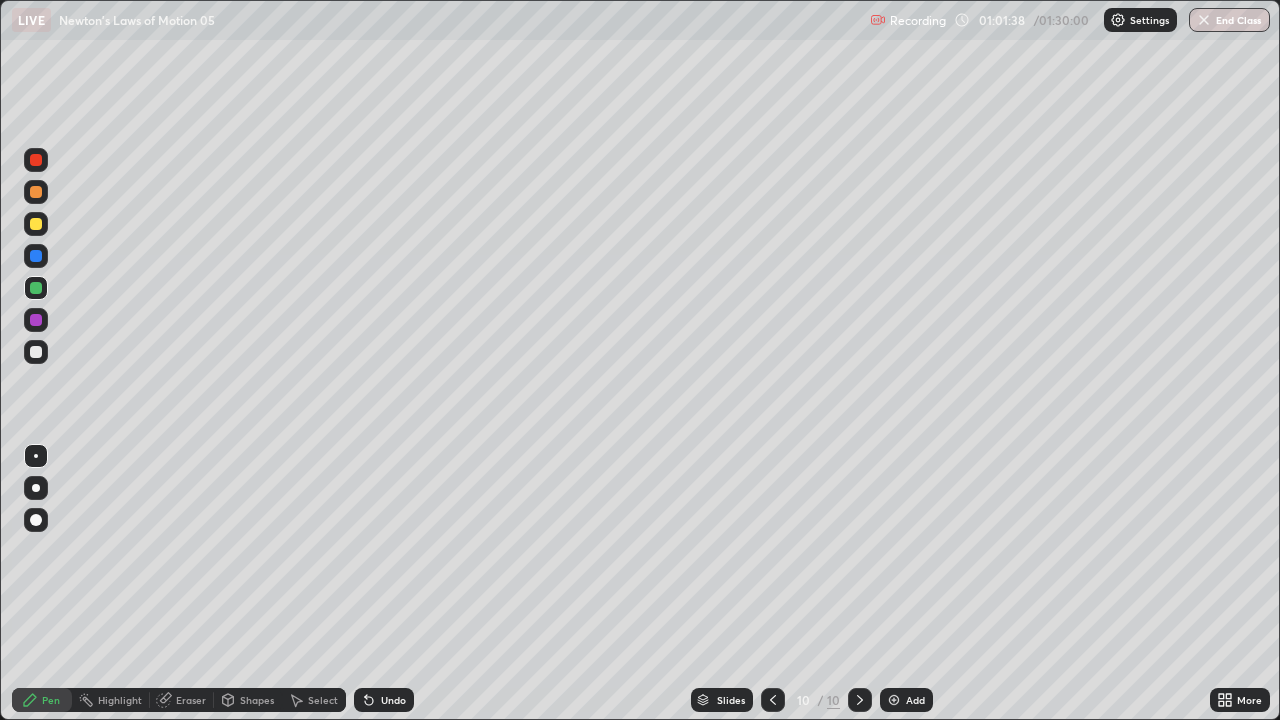 click at bounding box center [36, 224] 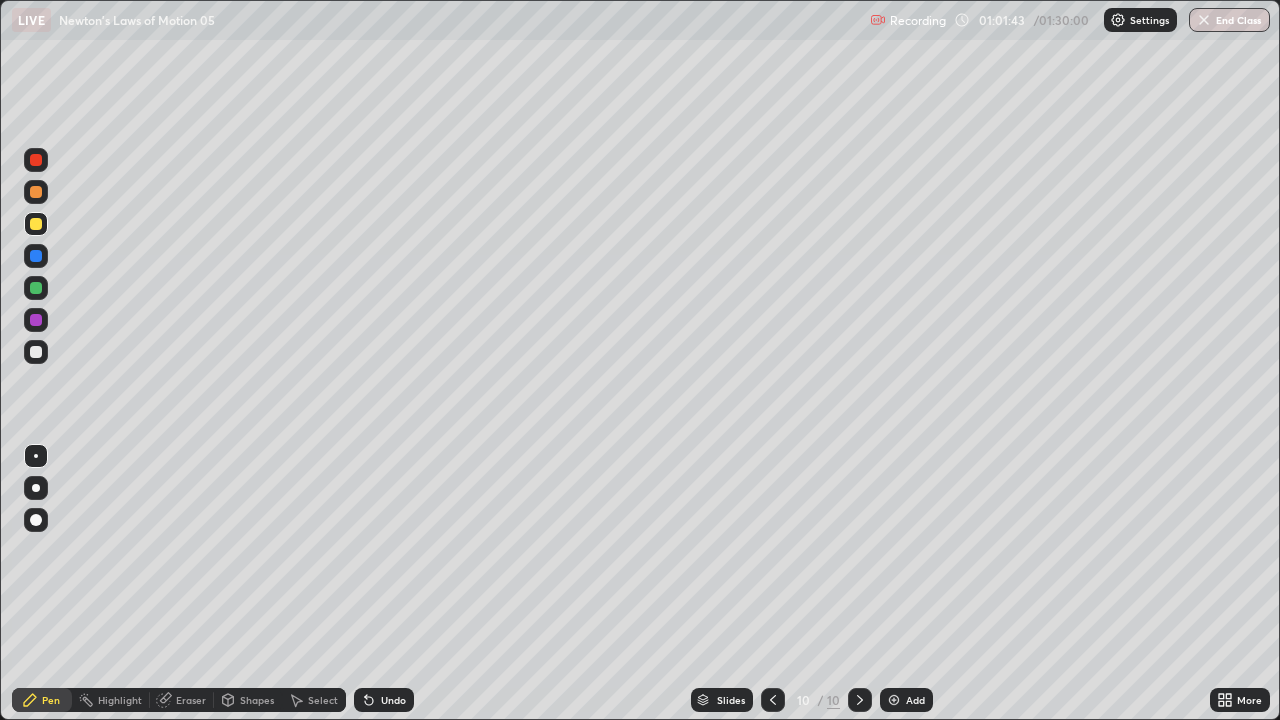 click at bounding box center [36, 192] 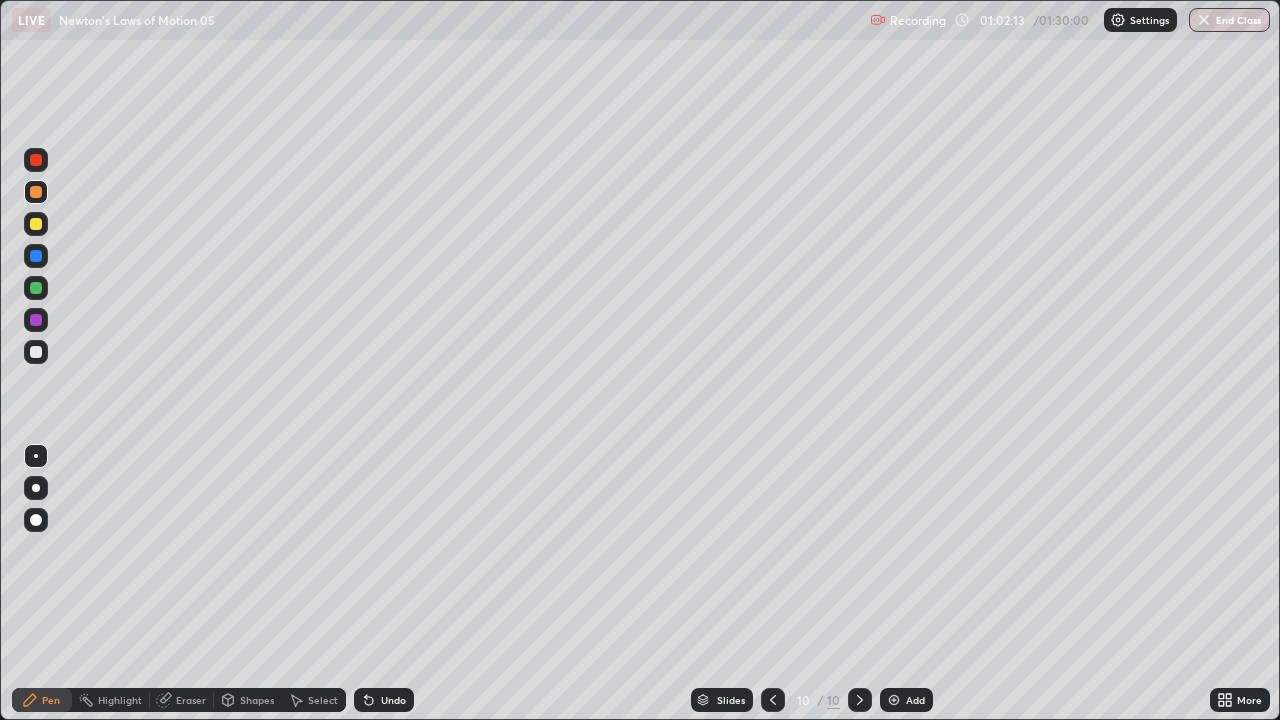 click at bounding box center (36, 352) 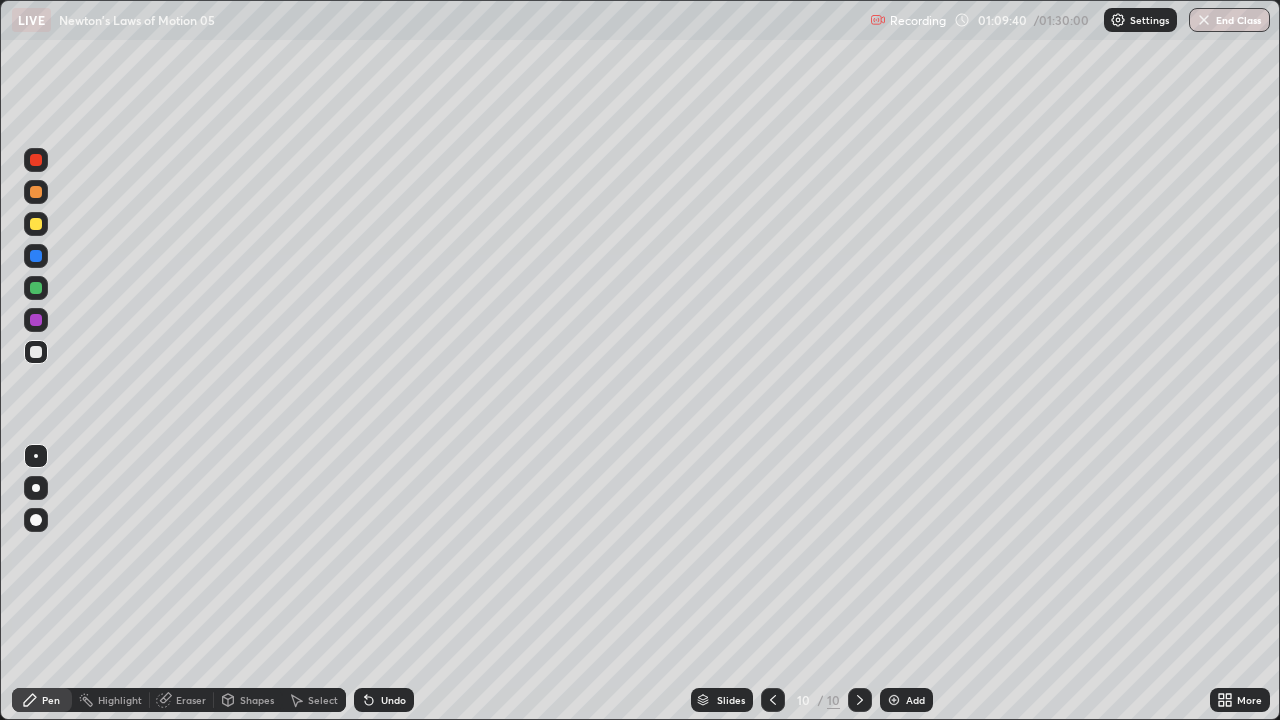 click at bounding box center [36, 224] 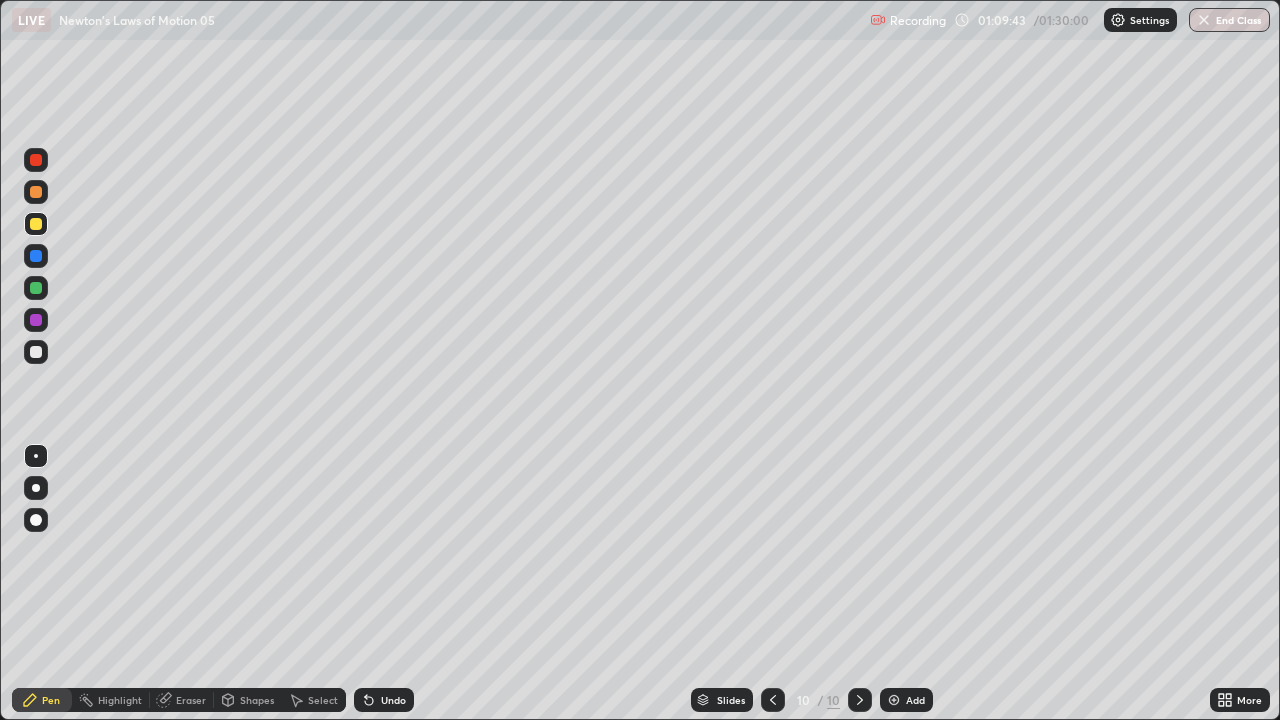 click at bounding box center (36, 192) 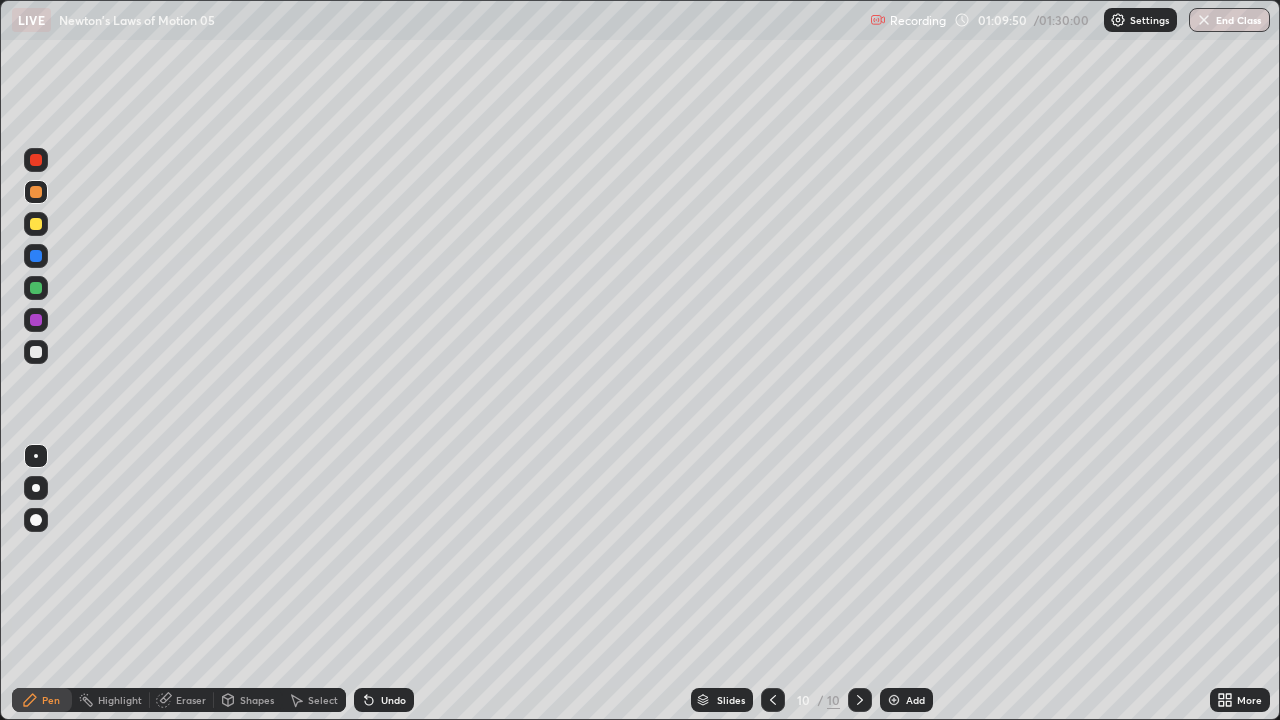 click at bounding box center [36, 352] 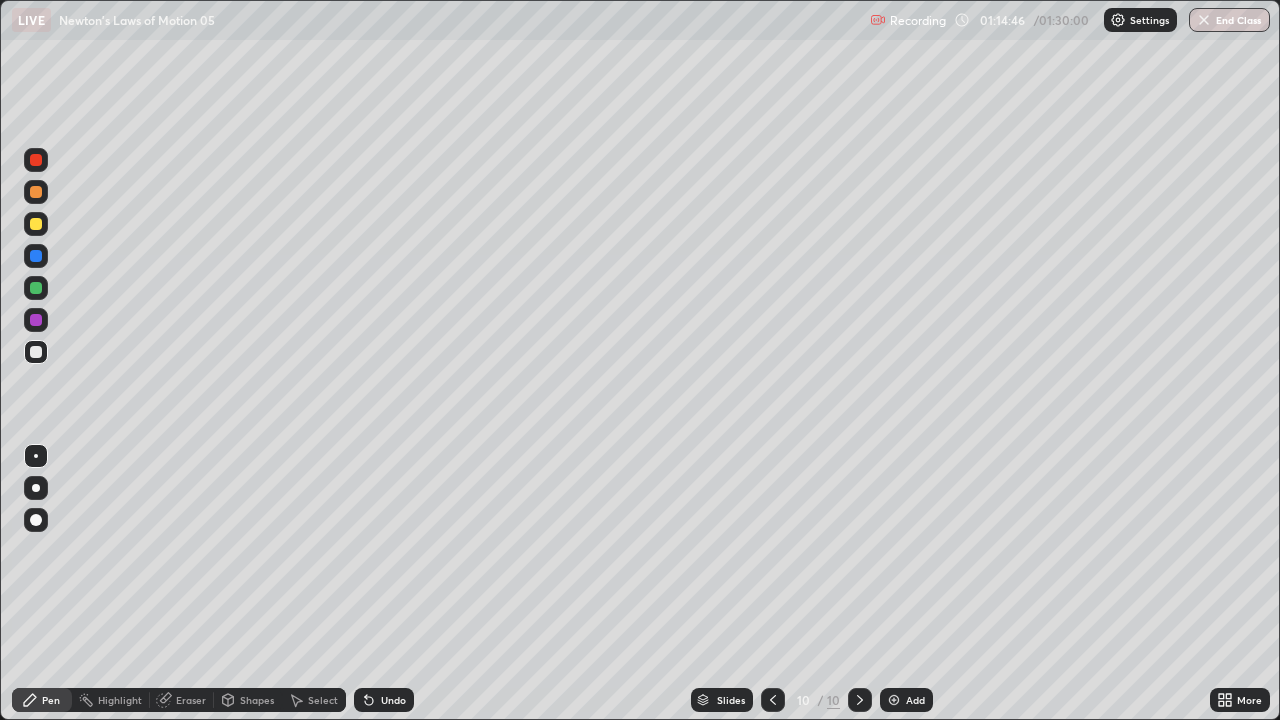 click on "Add" at bounding box center [915, 700] 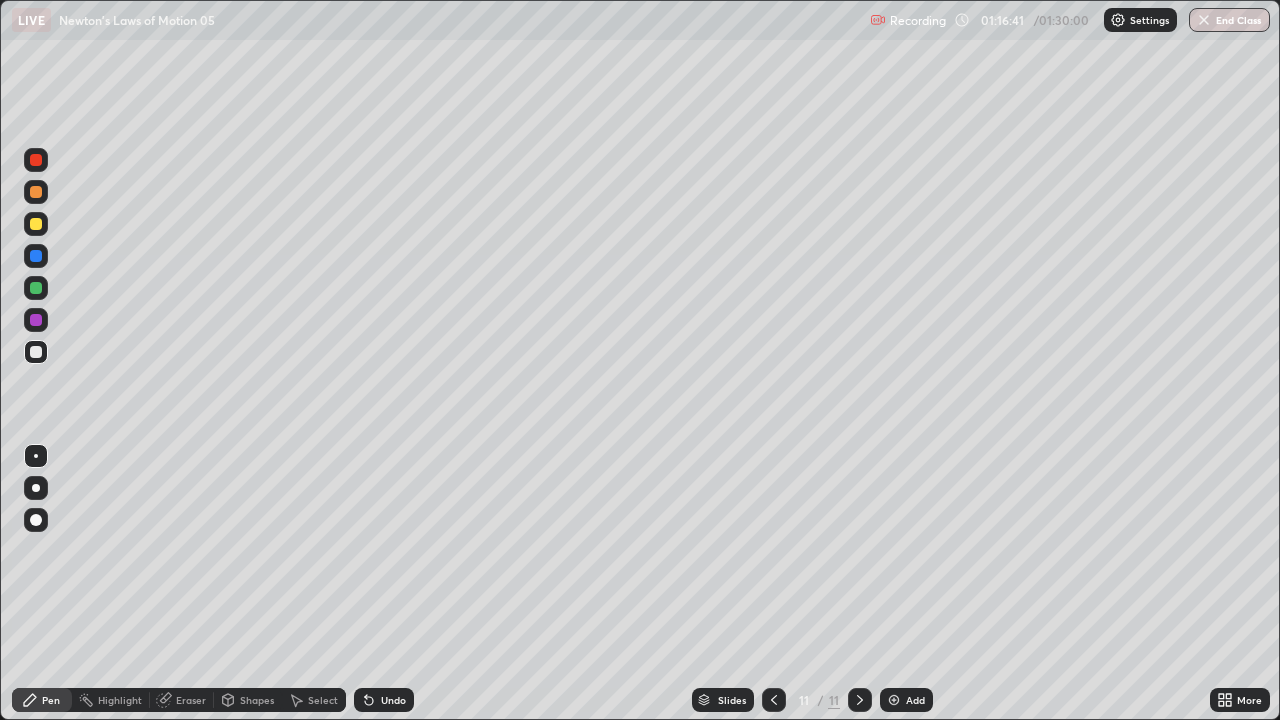click at bounding box center [36, 224] 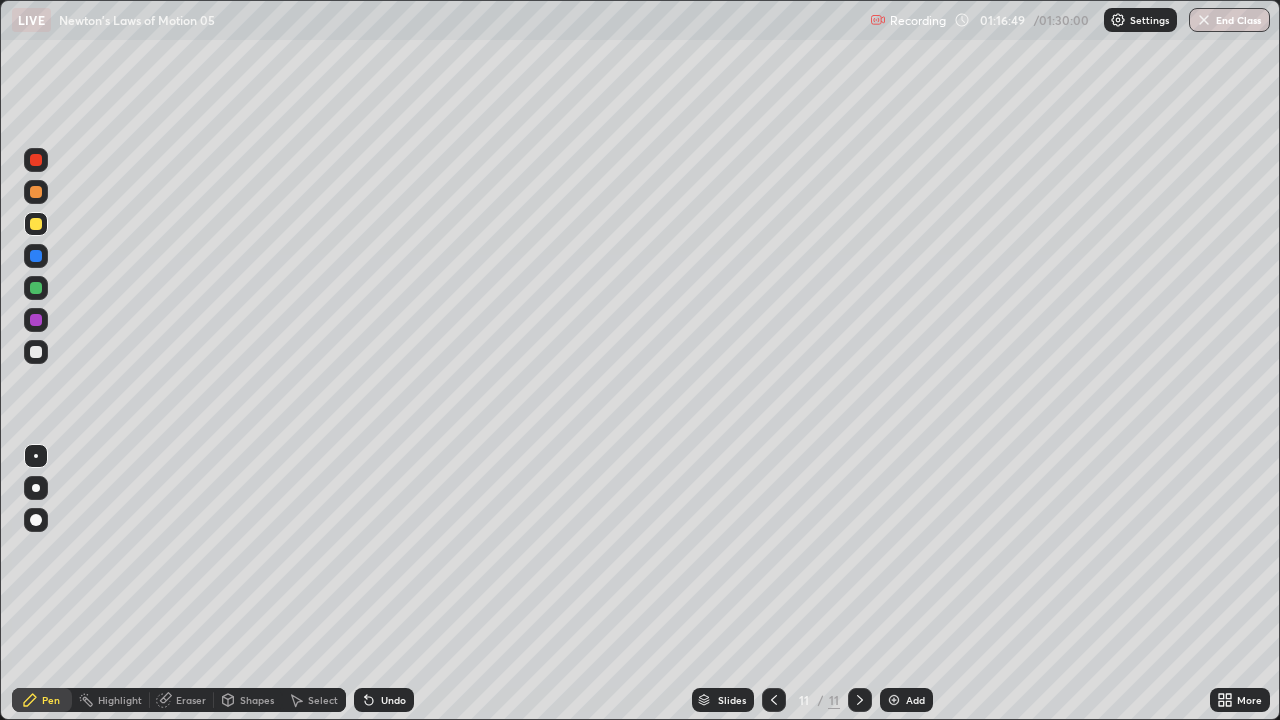 click at bounding box center [36, 352] 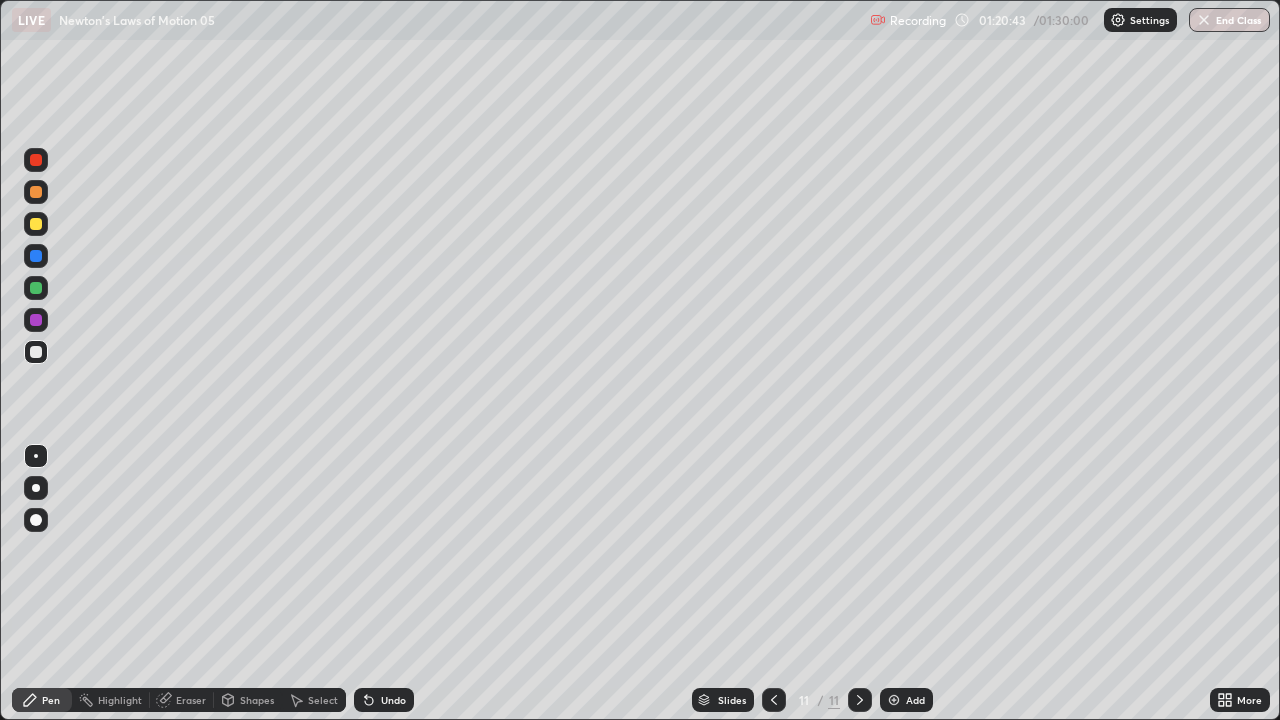 click on "End Class" at bounding box center [1229, 20] 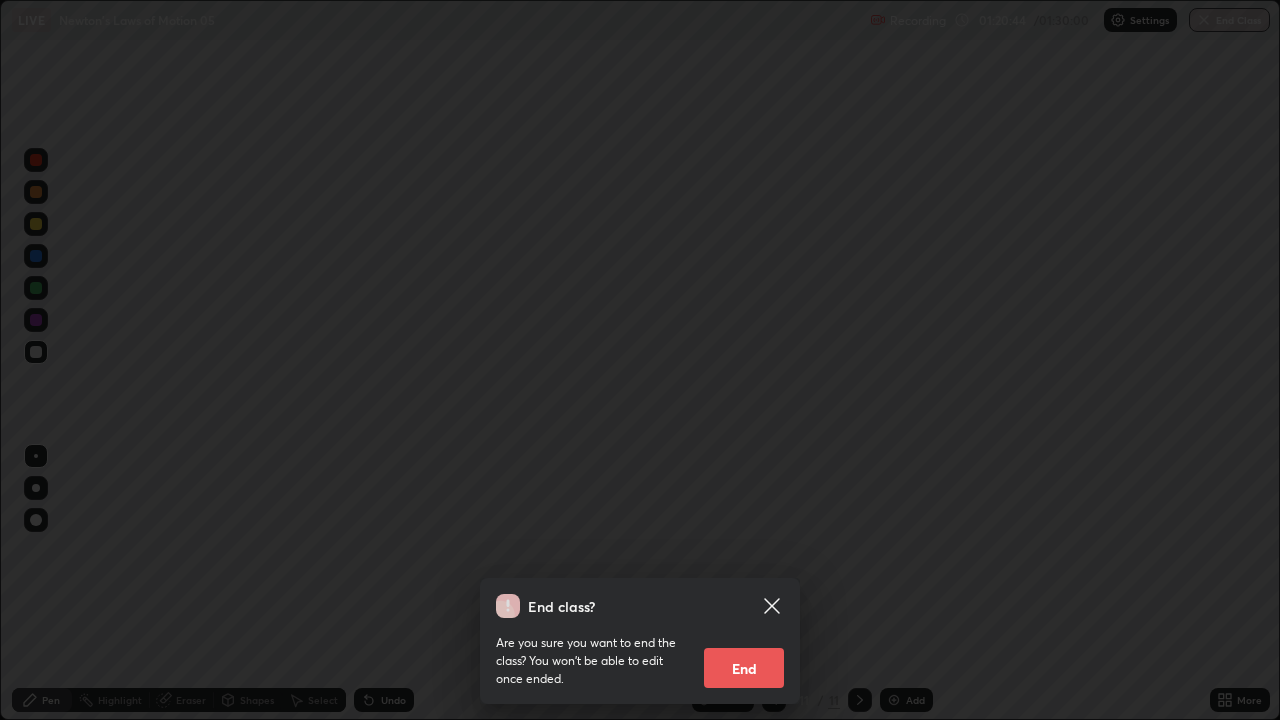 click on "End" at bounding box center (744, 668) 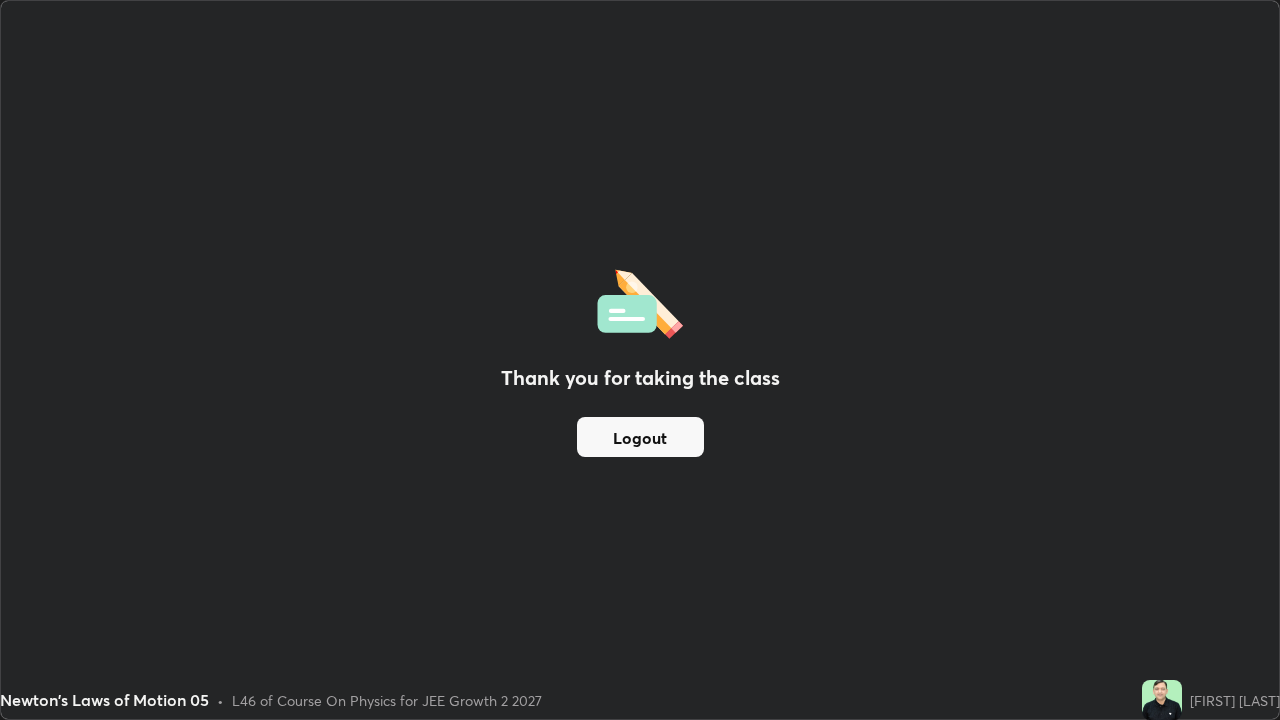 click on "Logout" at bounding box center (640, 437) 